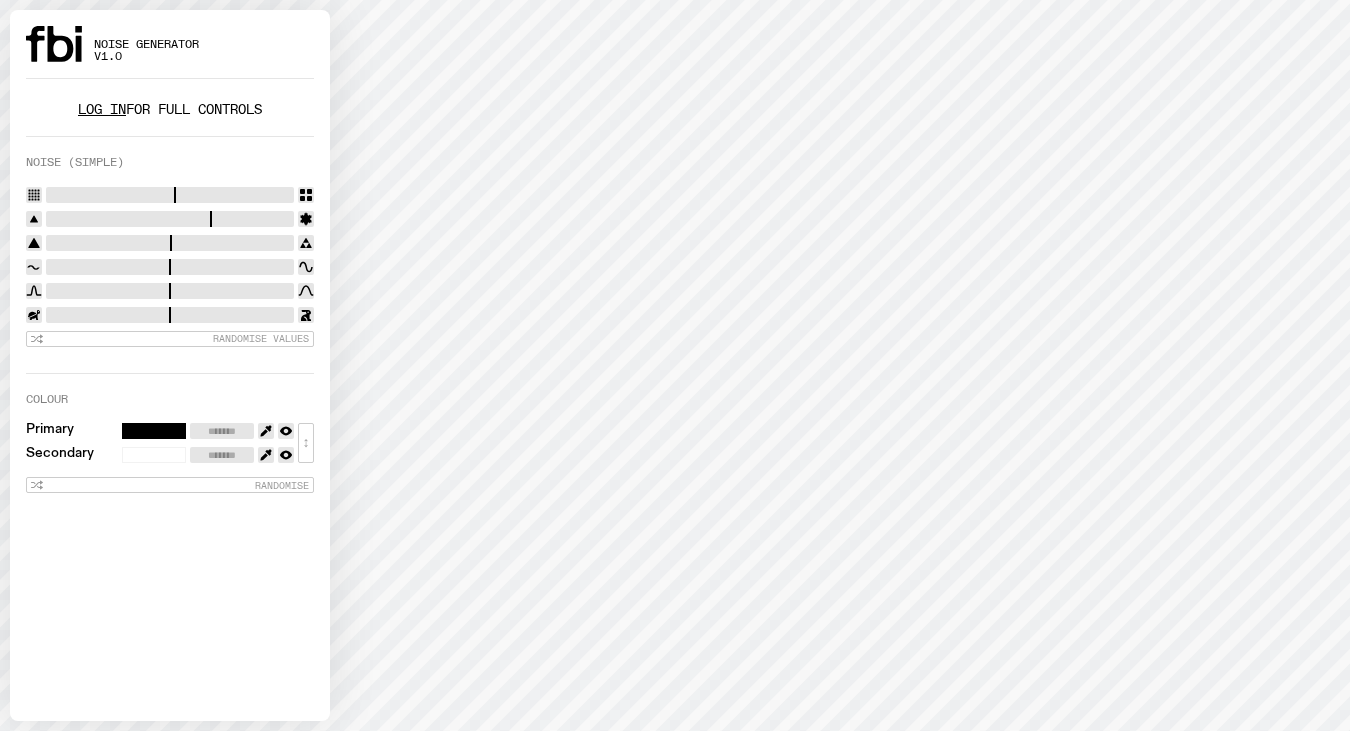 scroll, scrollTop: 0, scrollLeft: 0, axis: both 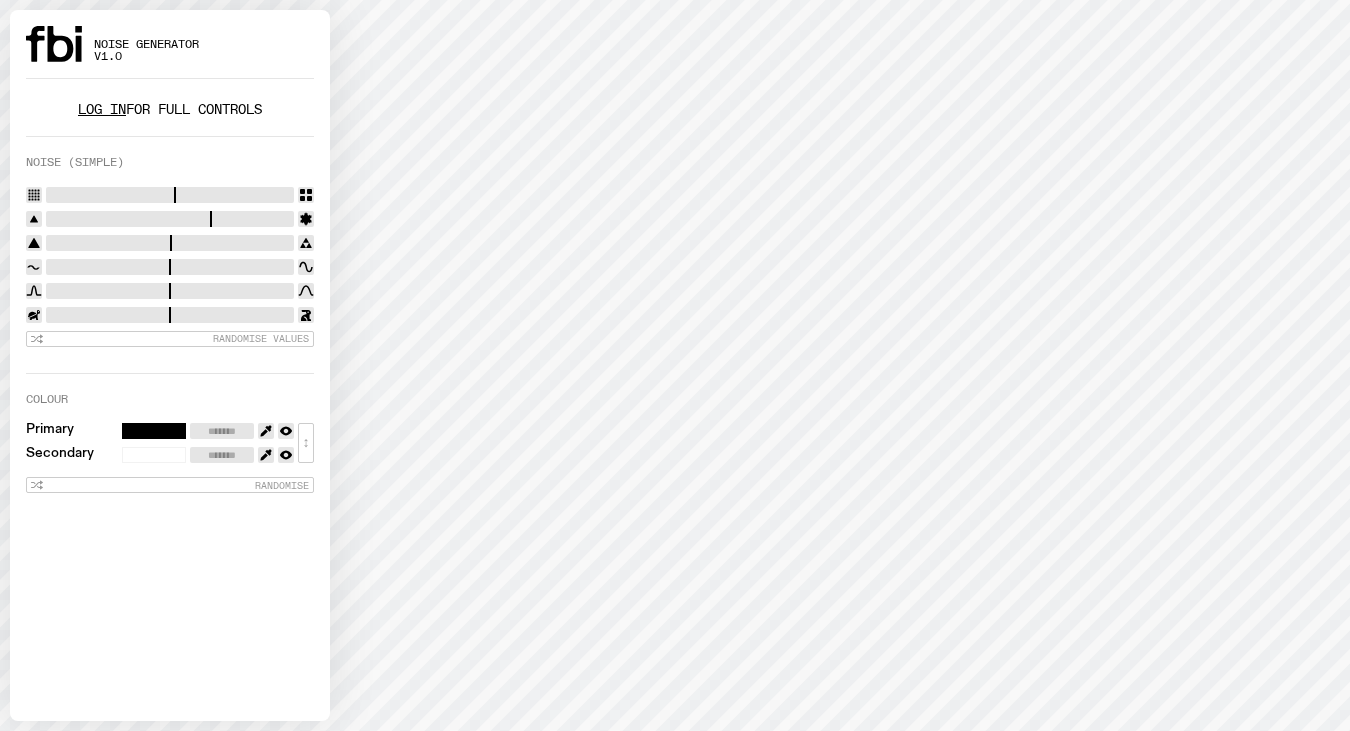 click on "Log in" at bounding box center (102, 109) 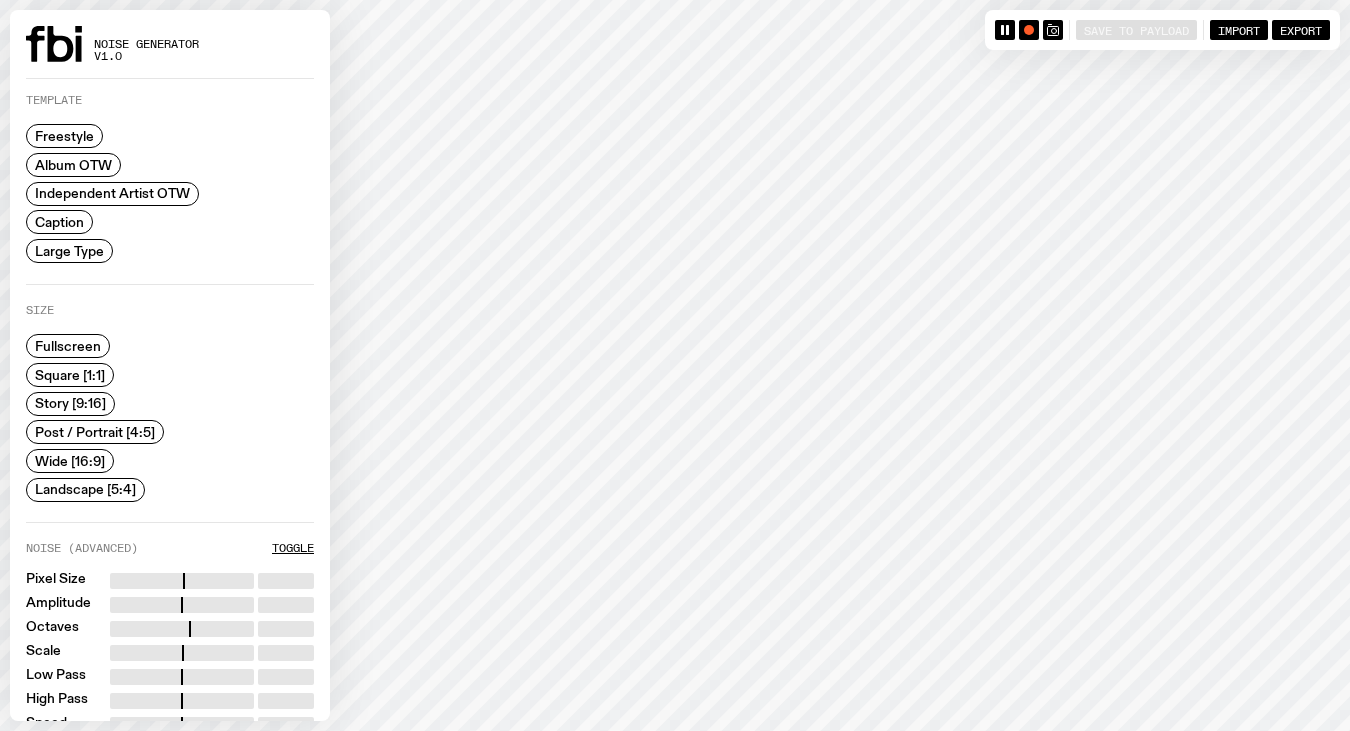 scroll, scrollTop: 0, scrollLeft: 0, axis: both 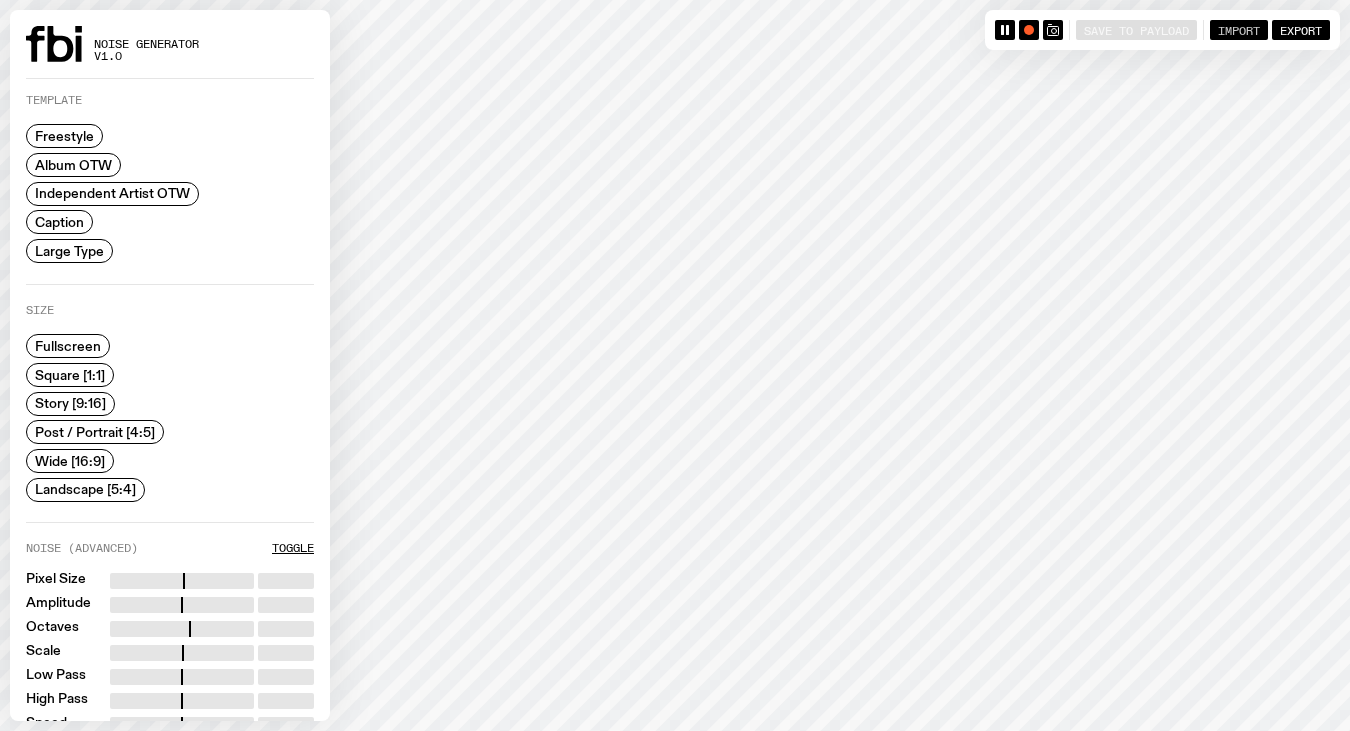 click on "Import" at bounding box center (1239, 29) 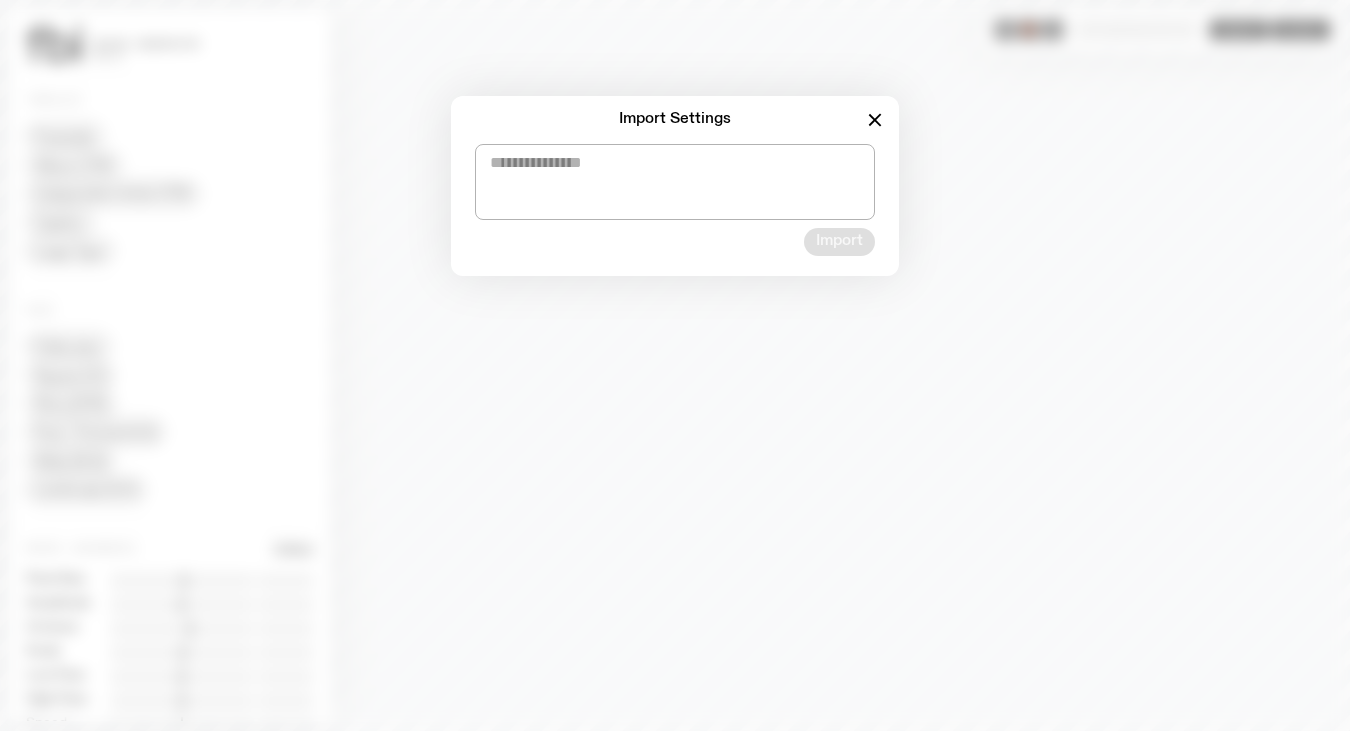 click 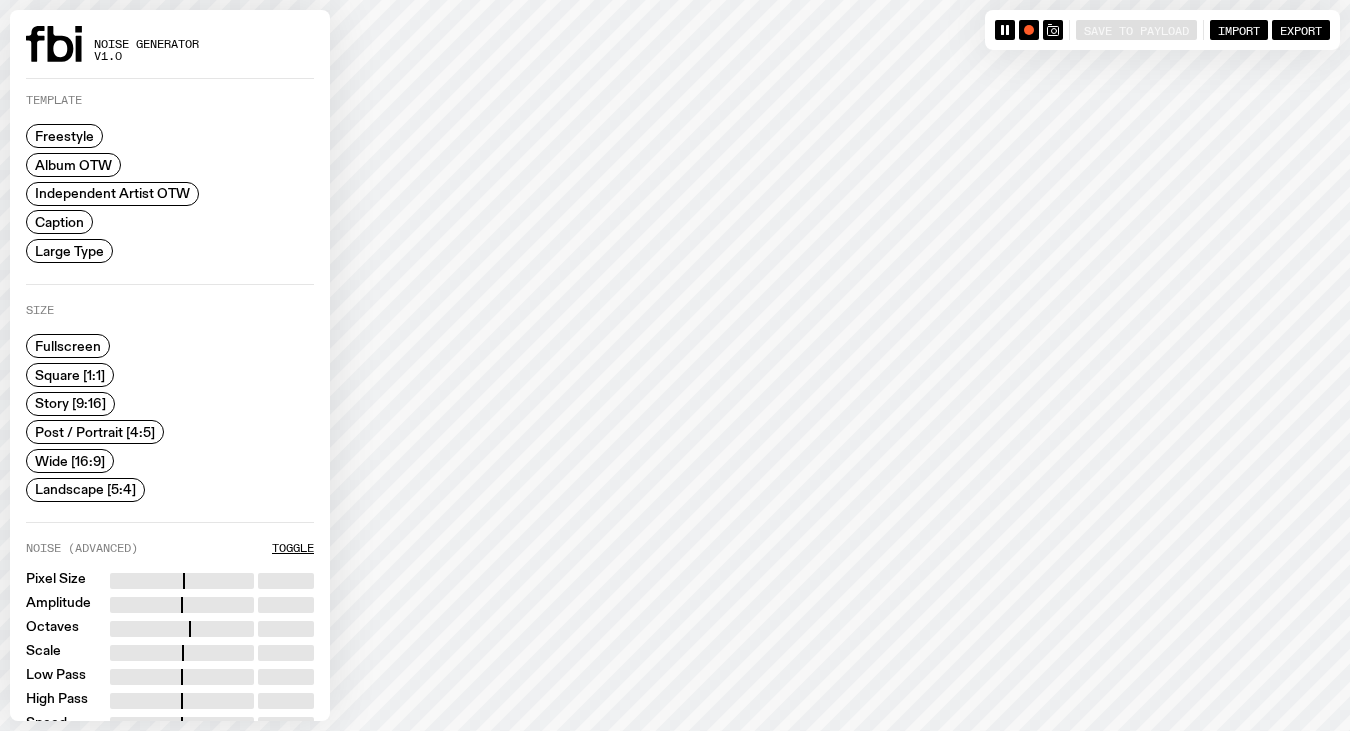 scroll, scrollTop: 0, scrollLeft: 0, axis: both 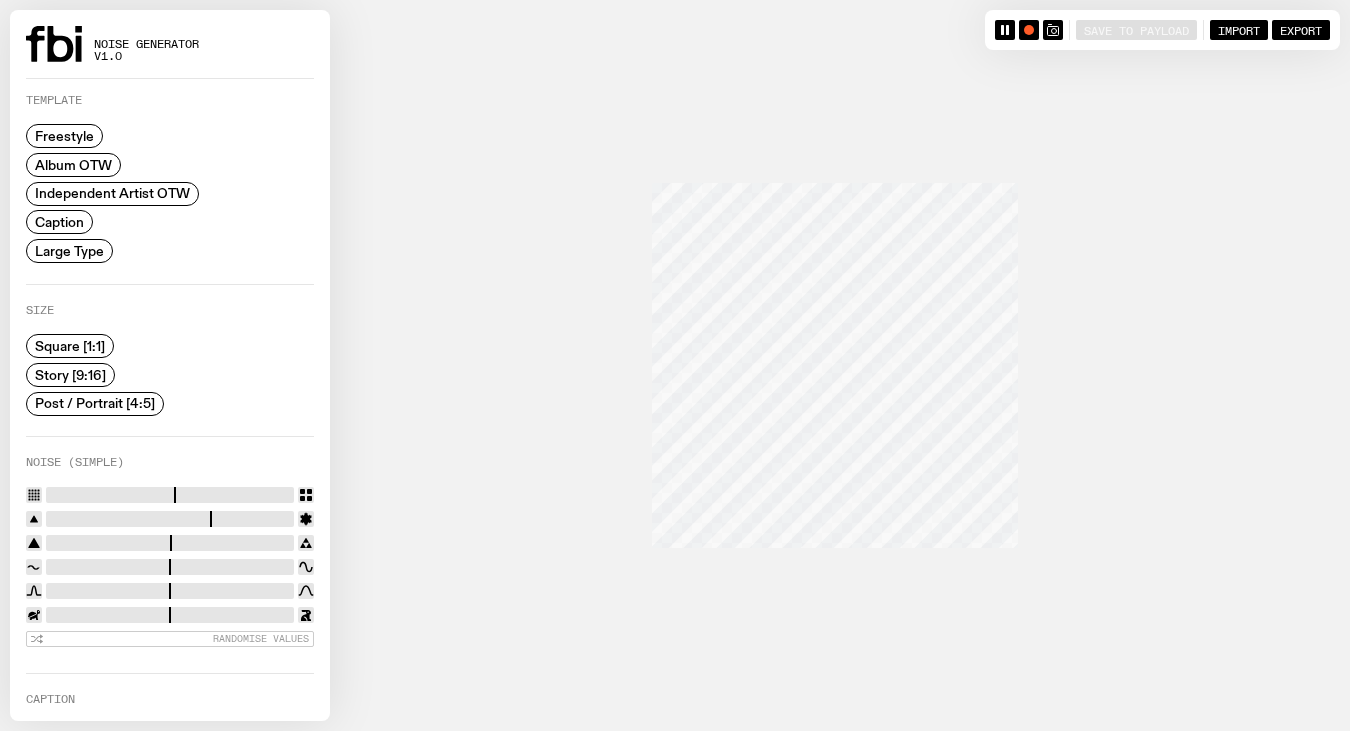 click on "Caption" at bounding box center [59, 222] 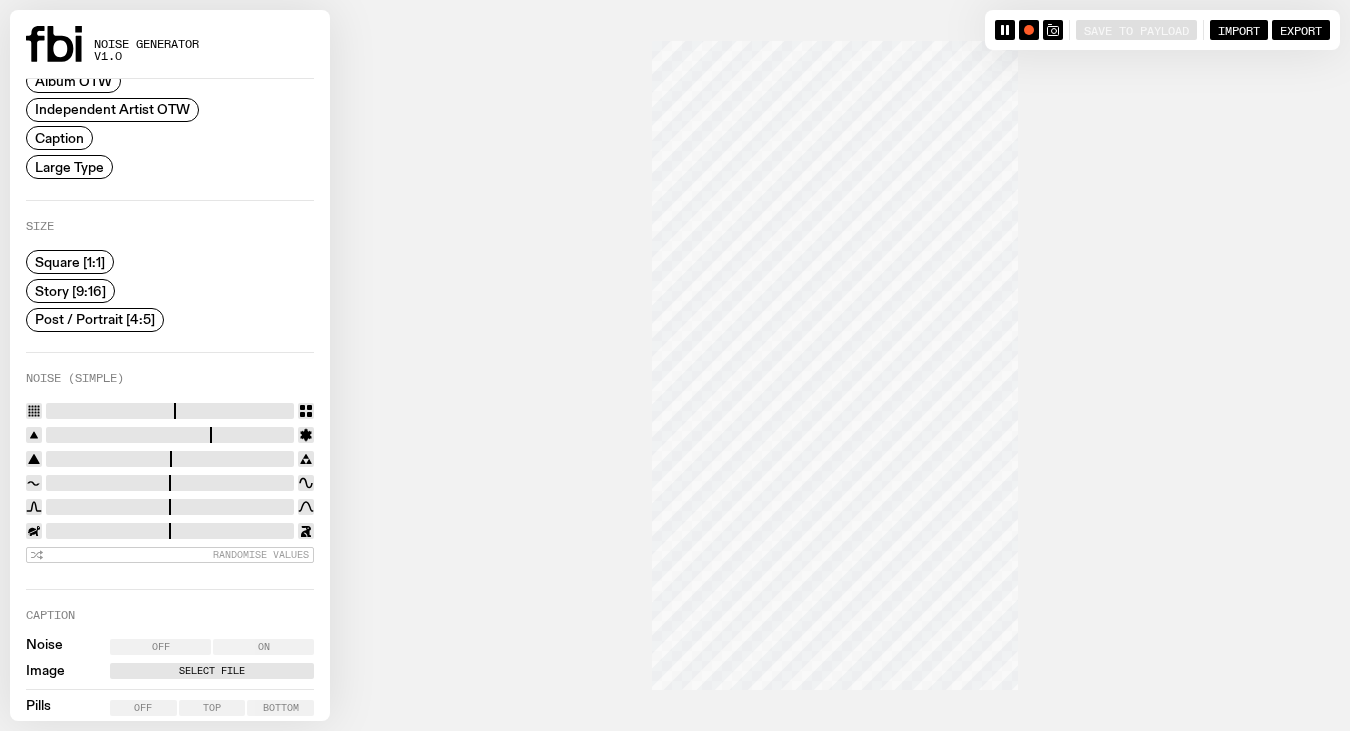 scroll, scrollTop: 90, scrollLeft: 0, axis: vertical 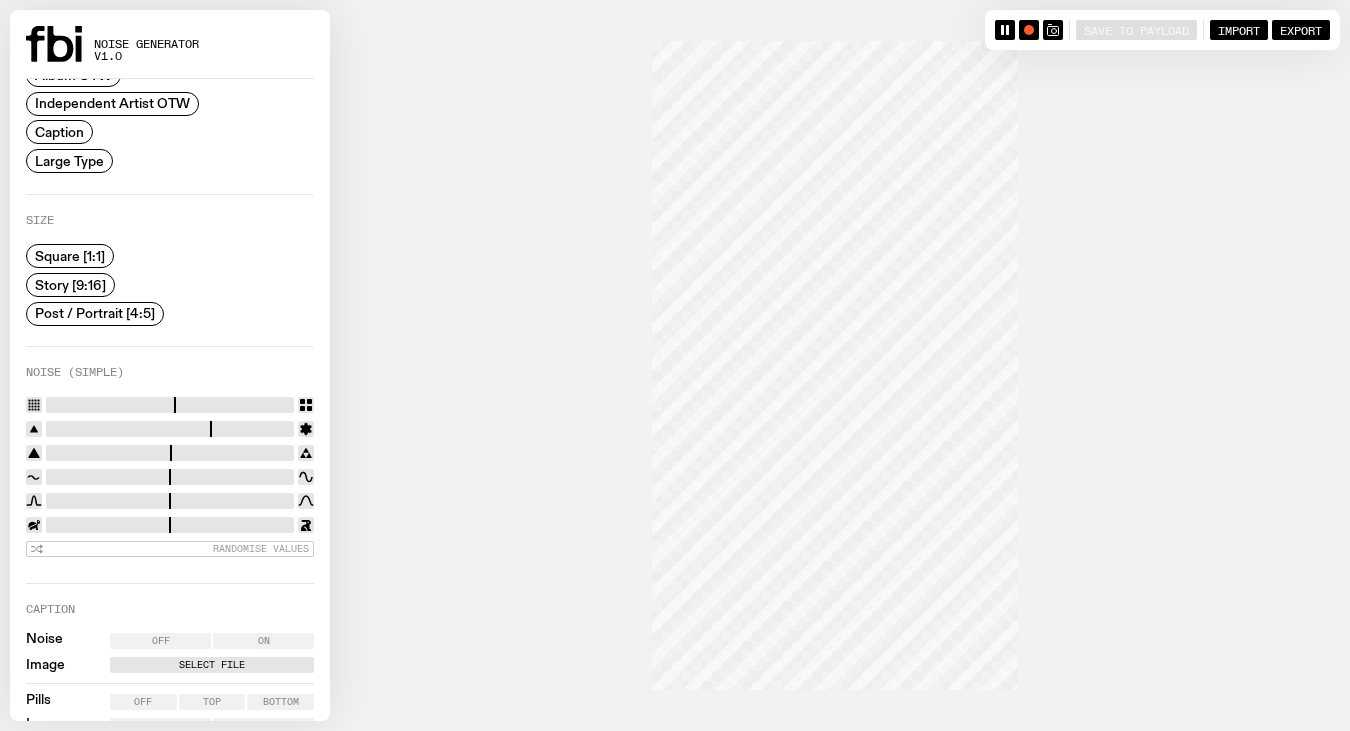 click at bounding box center [170, 405] 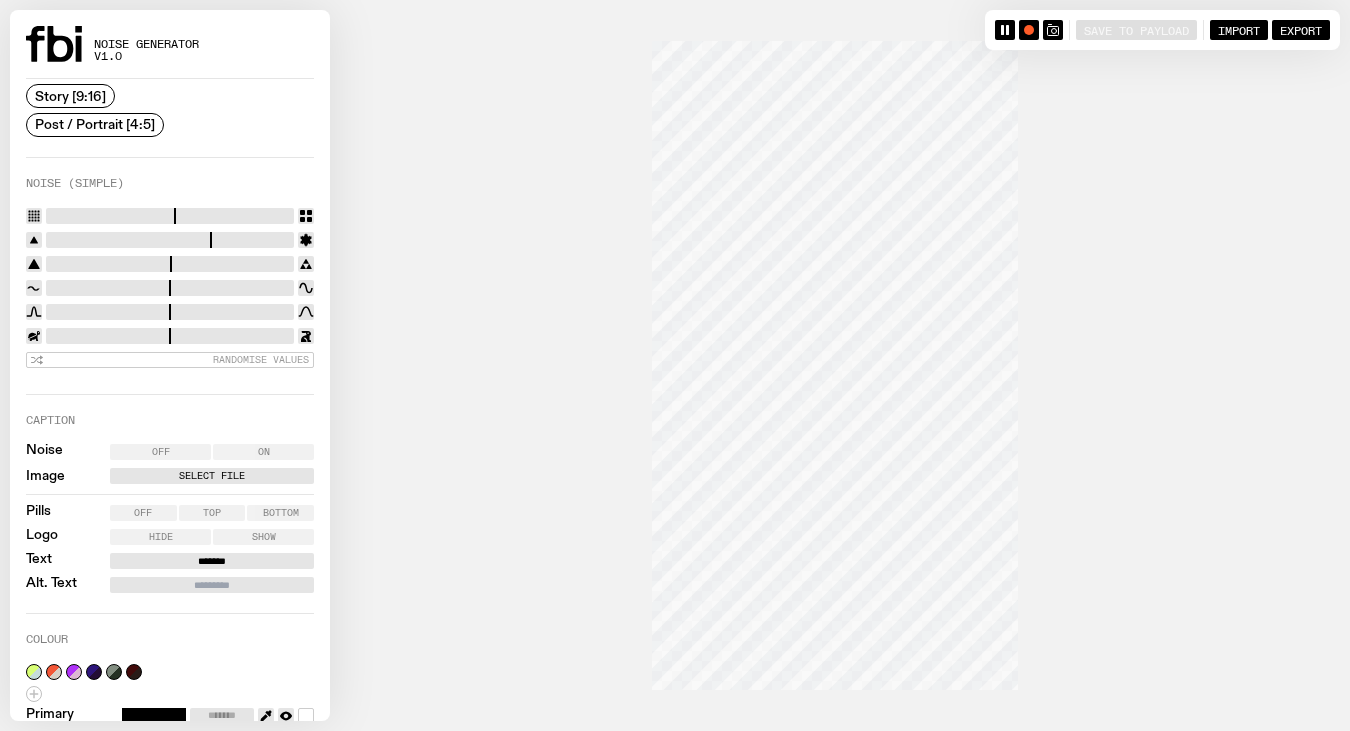 scroll, scrollTop: 282, scrollLeft: 0, axis: vertical 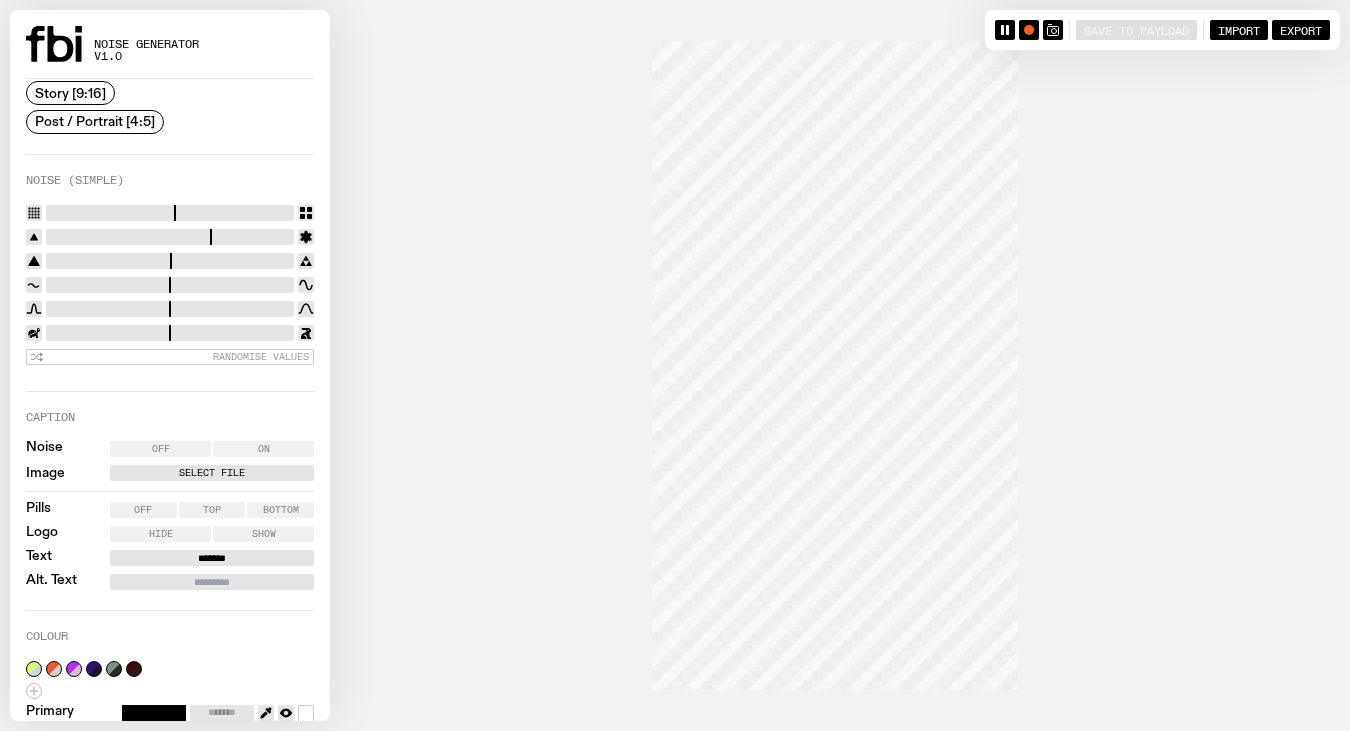 click on "Select File" at bounding box center [212, 473] 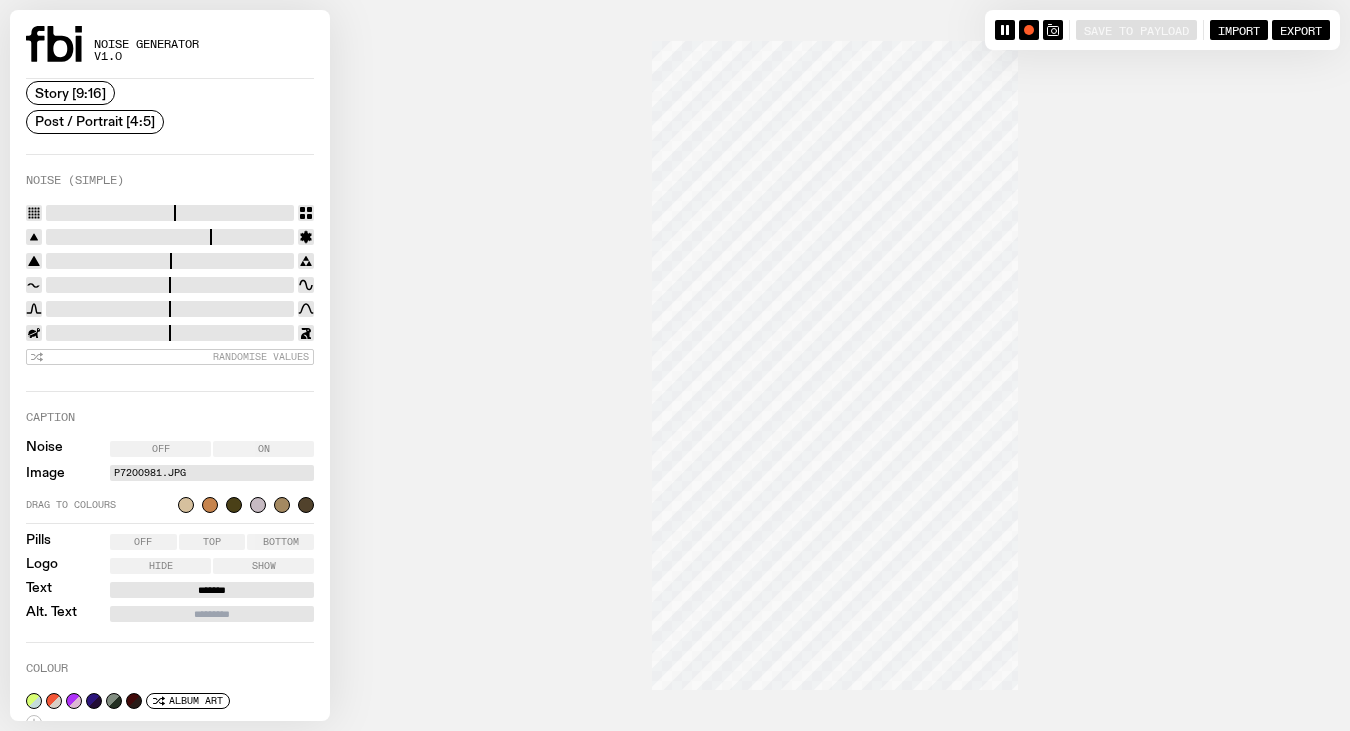 click at bounding box center [170, 285] 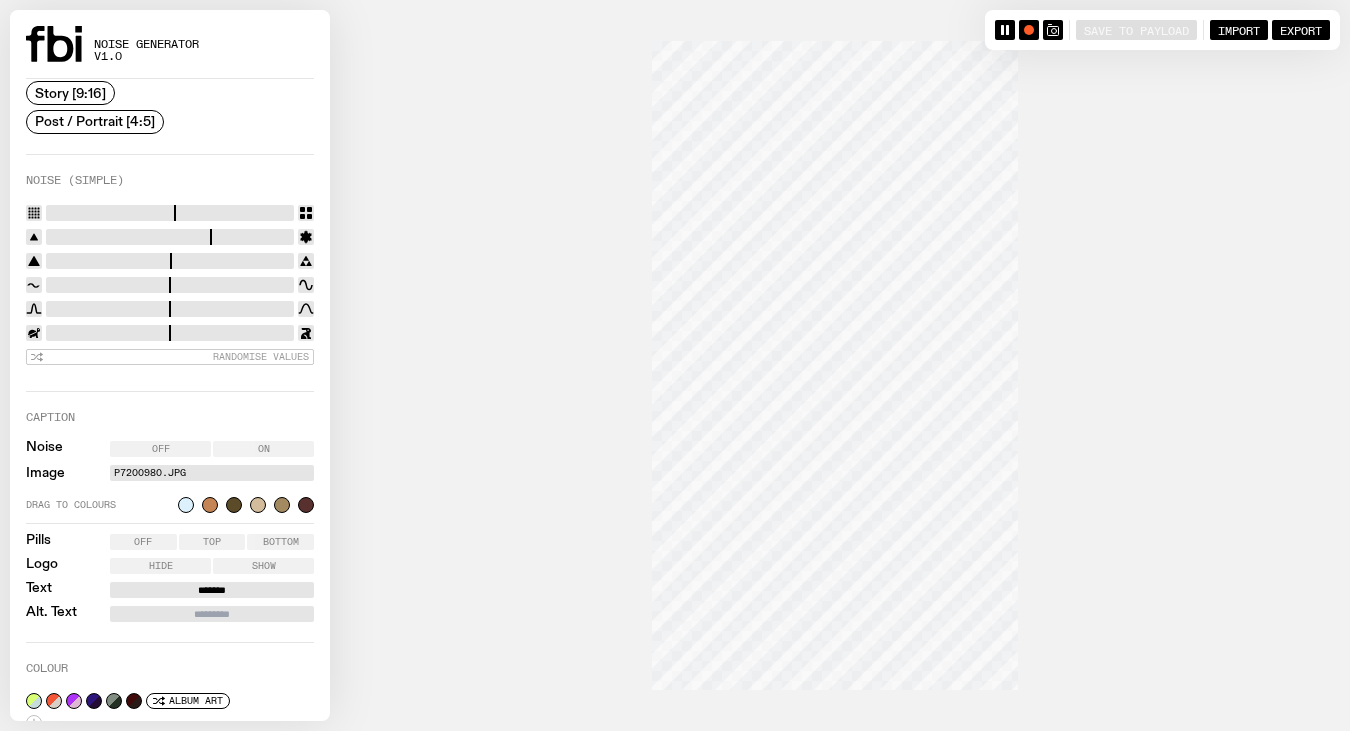 click at bounding box center [170, 285] 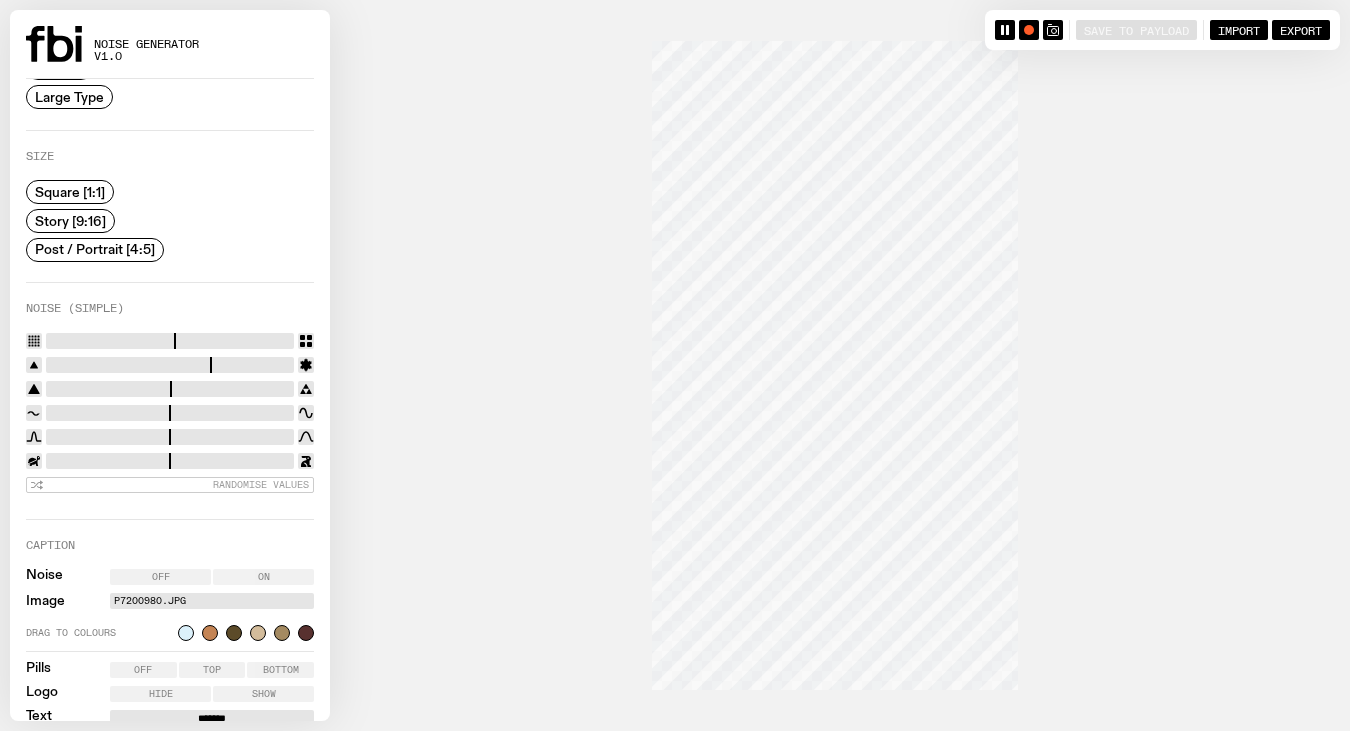 scroll, scrollTop: 153, scrollLeft: 0, axis: vertical 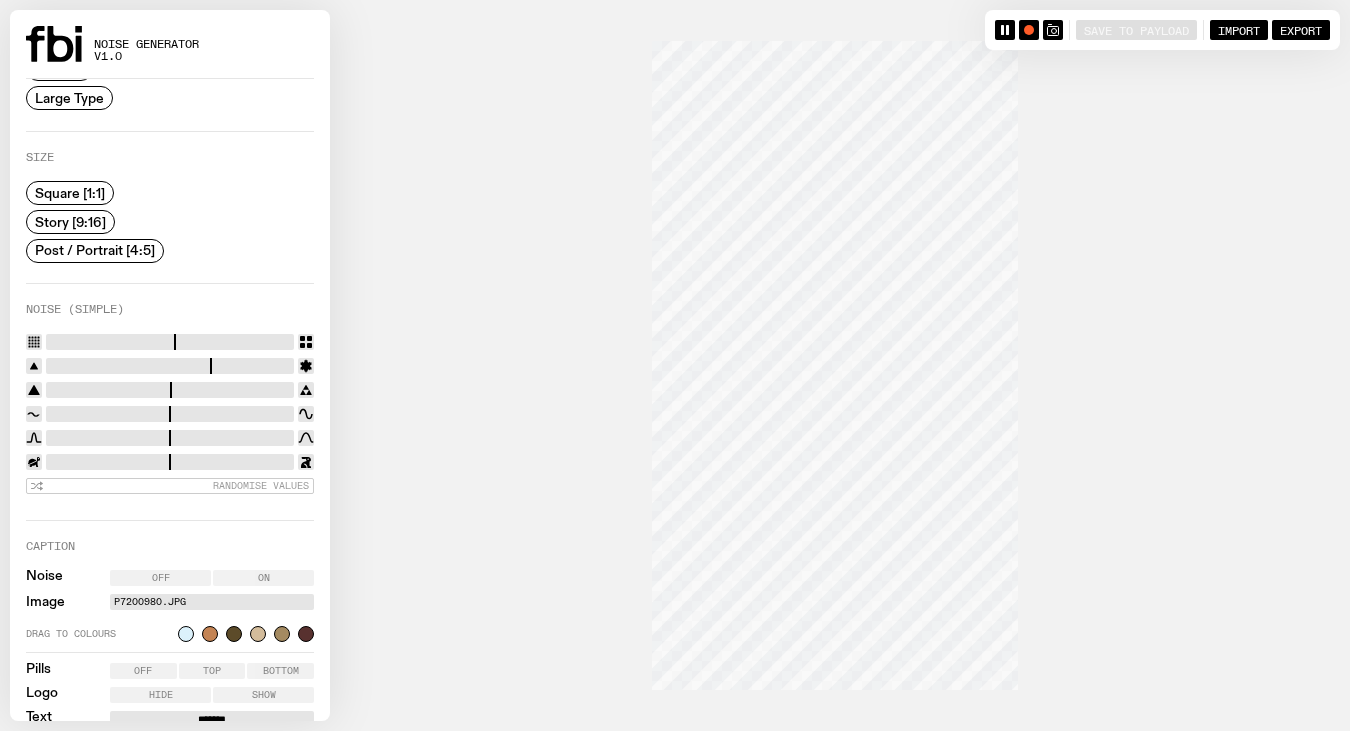 click on "Post / Portrait [4:5]" at bounding box center [95, 250] 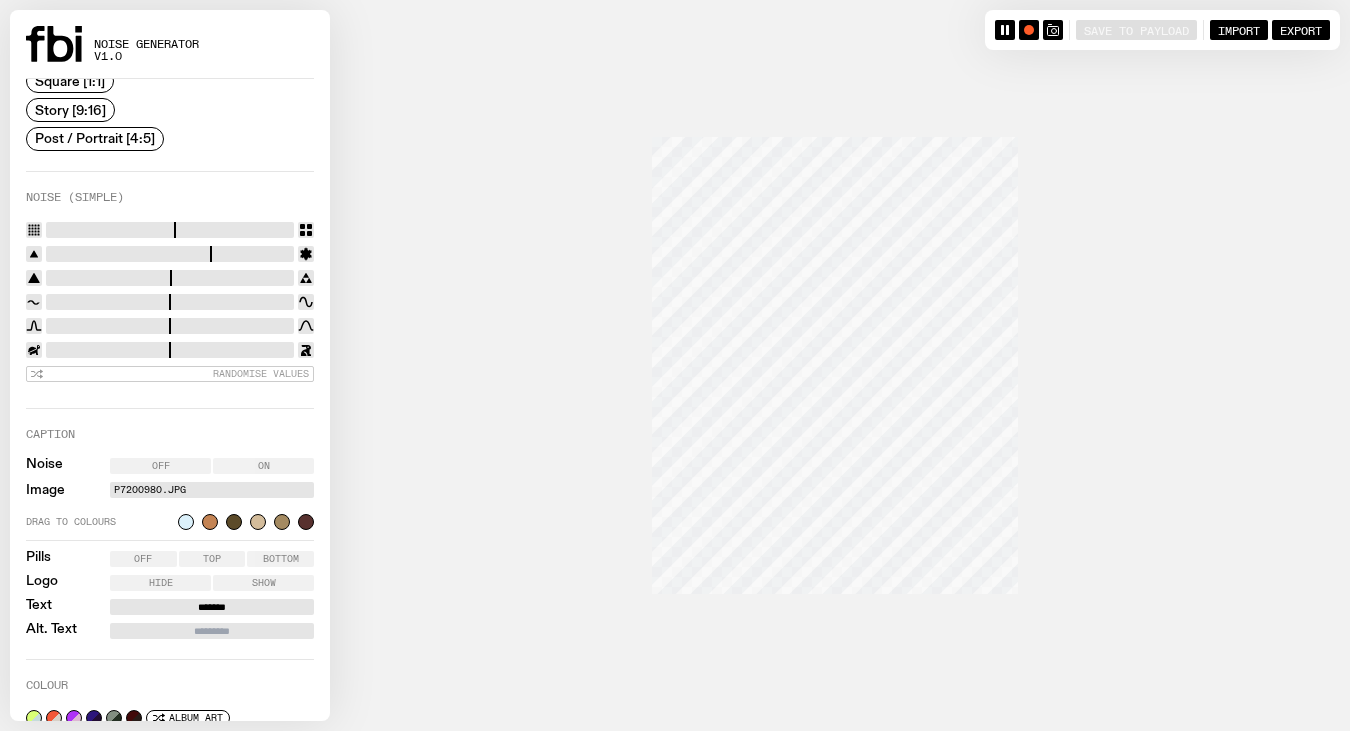 scroll, scrollTop: 298, scrollLeft: 0, axis: vertical 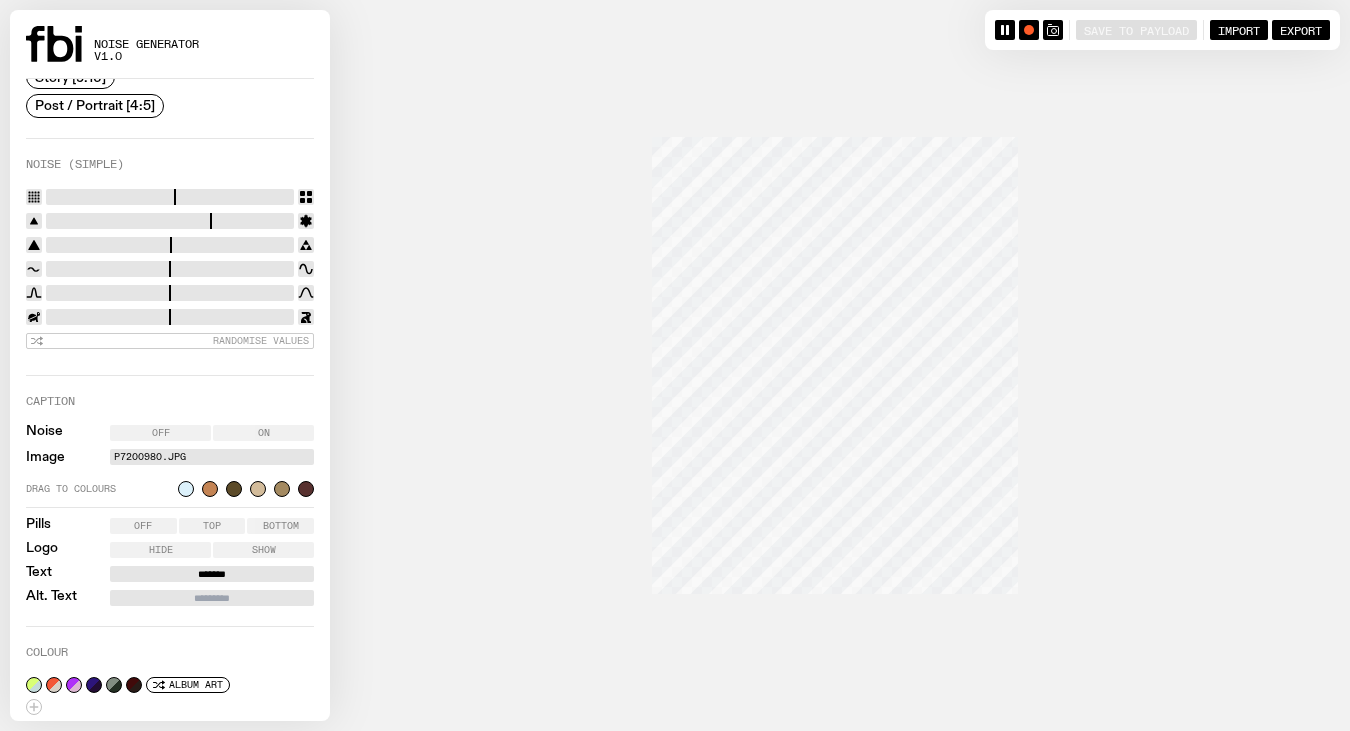 click 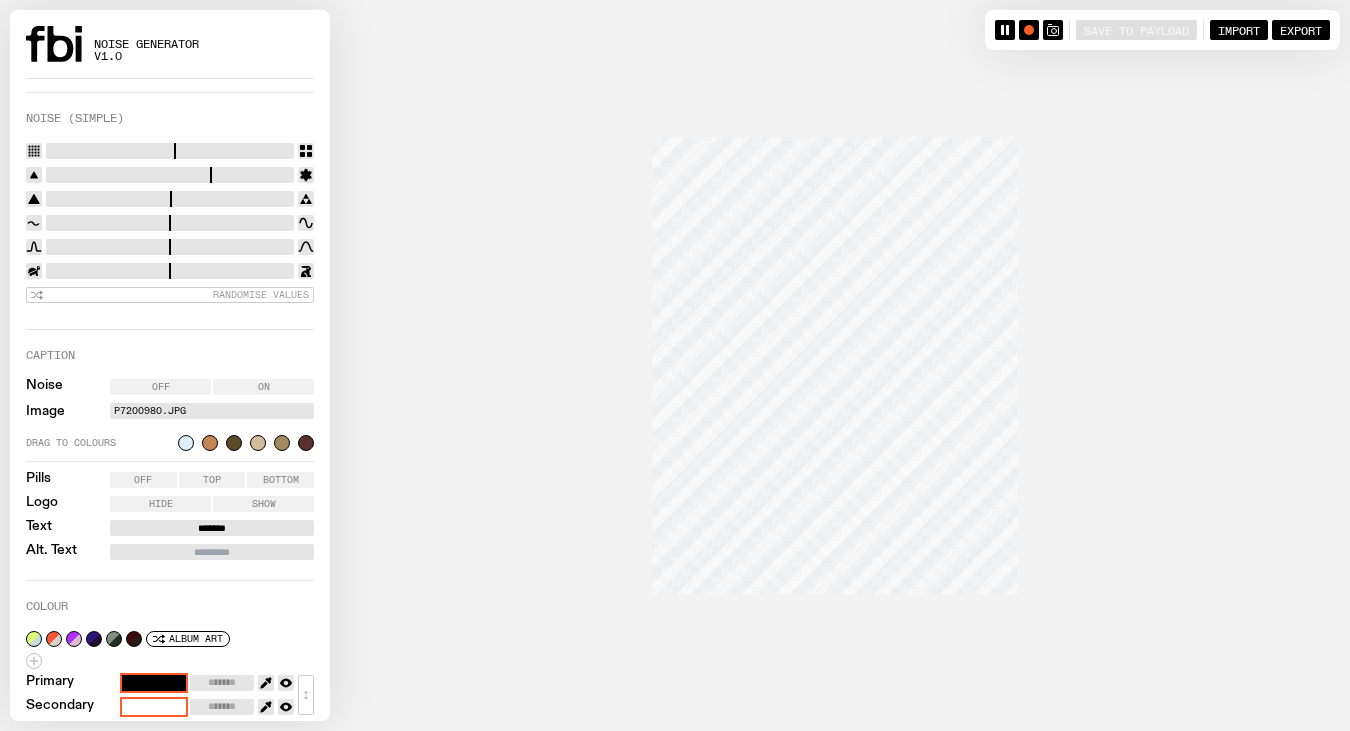 scroll, scrollTop: 371, scrollLeft: 0, axis: vertical 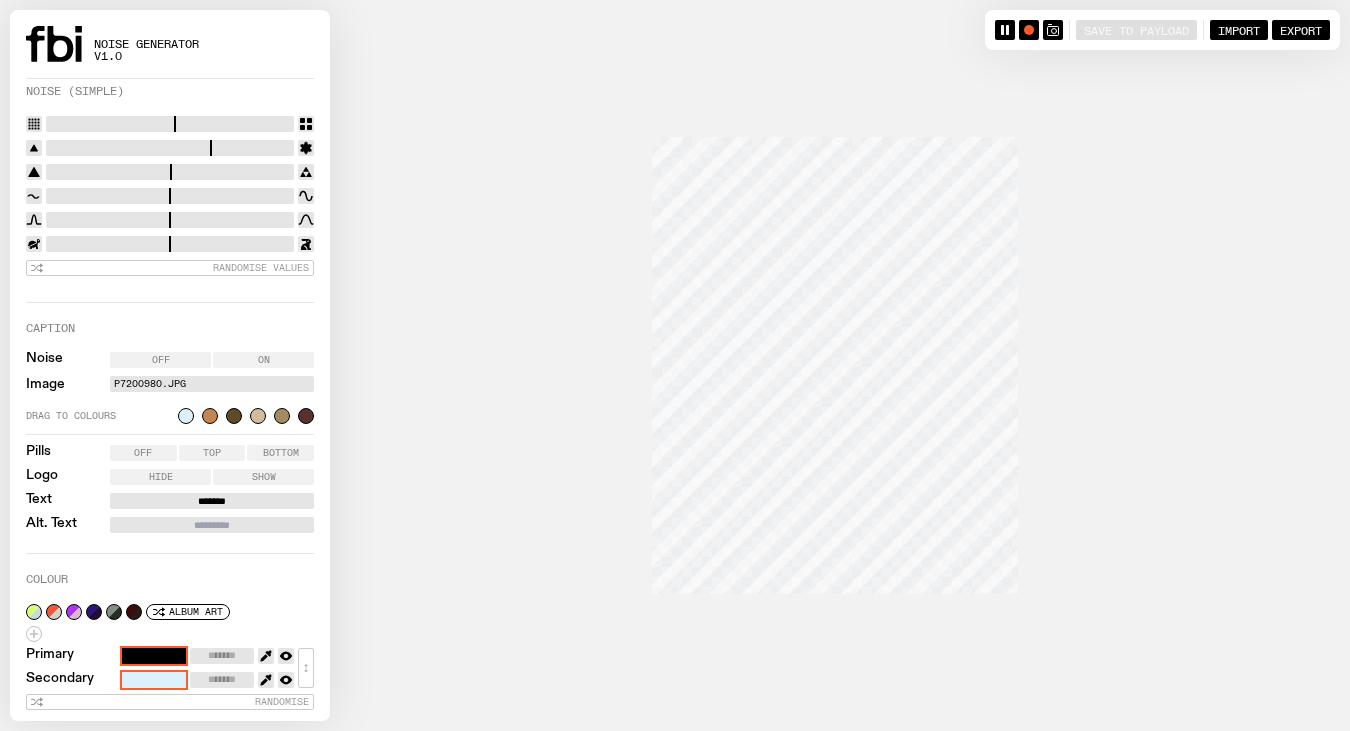 type on "*******" 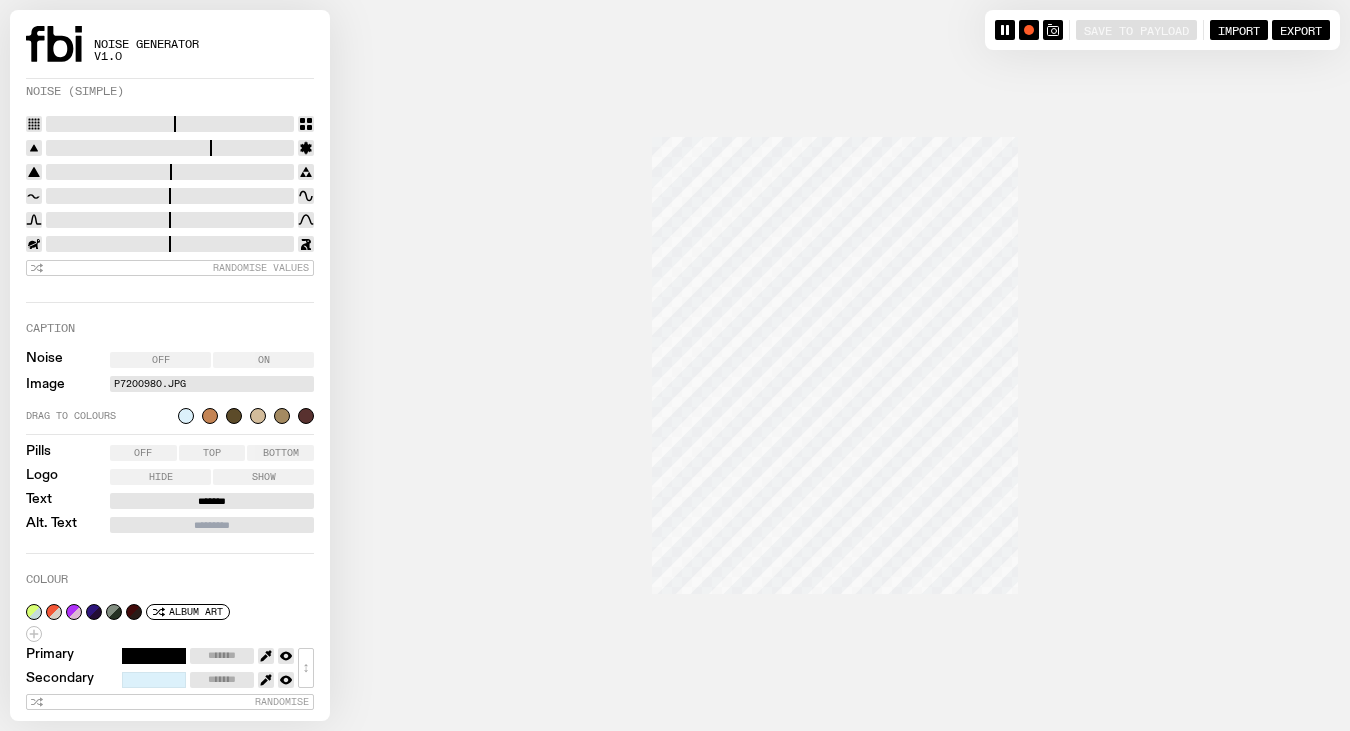 scroll, scrollTop: 337, scrollLeft: 0, axis: vertical 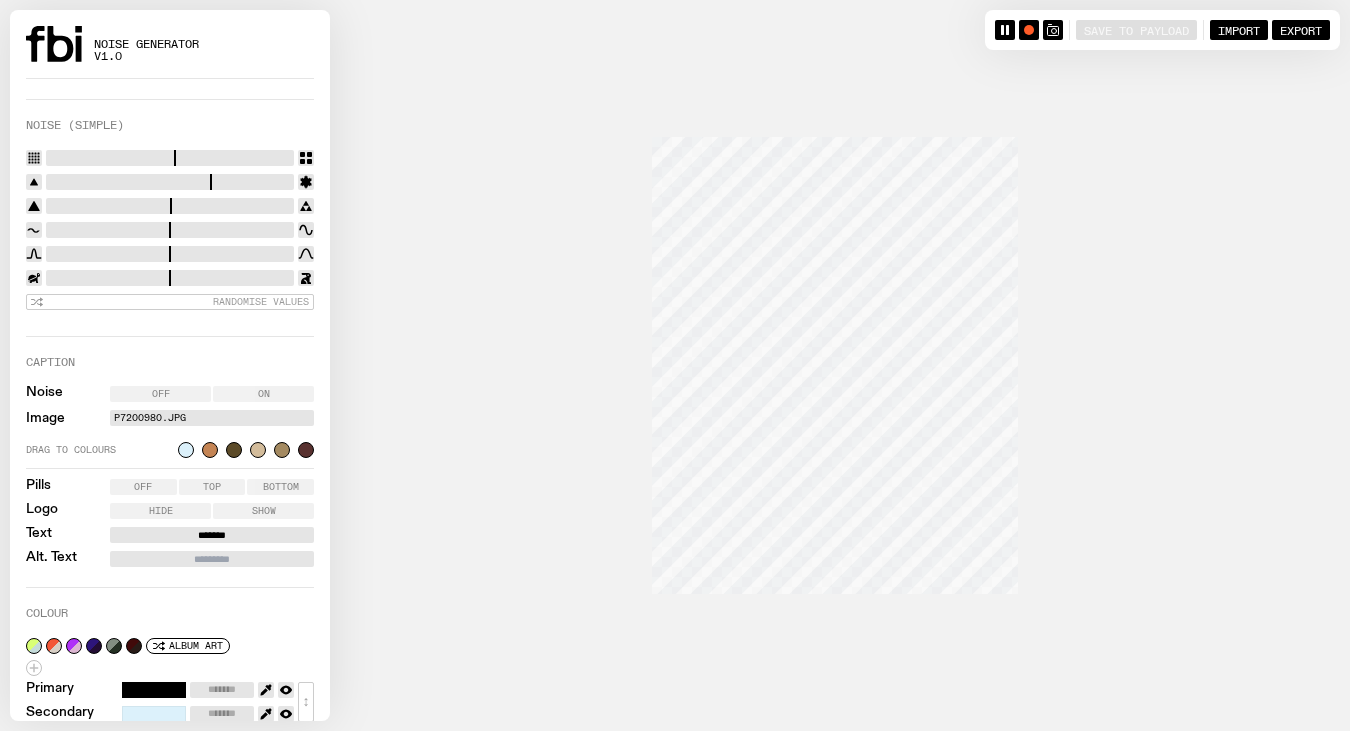 click on "Drag to colours" at bounding box center [98, 450] 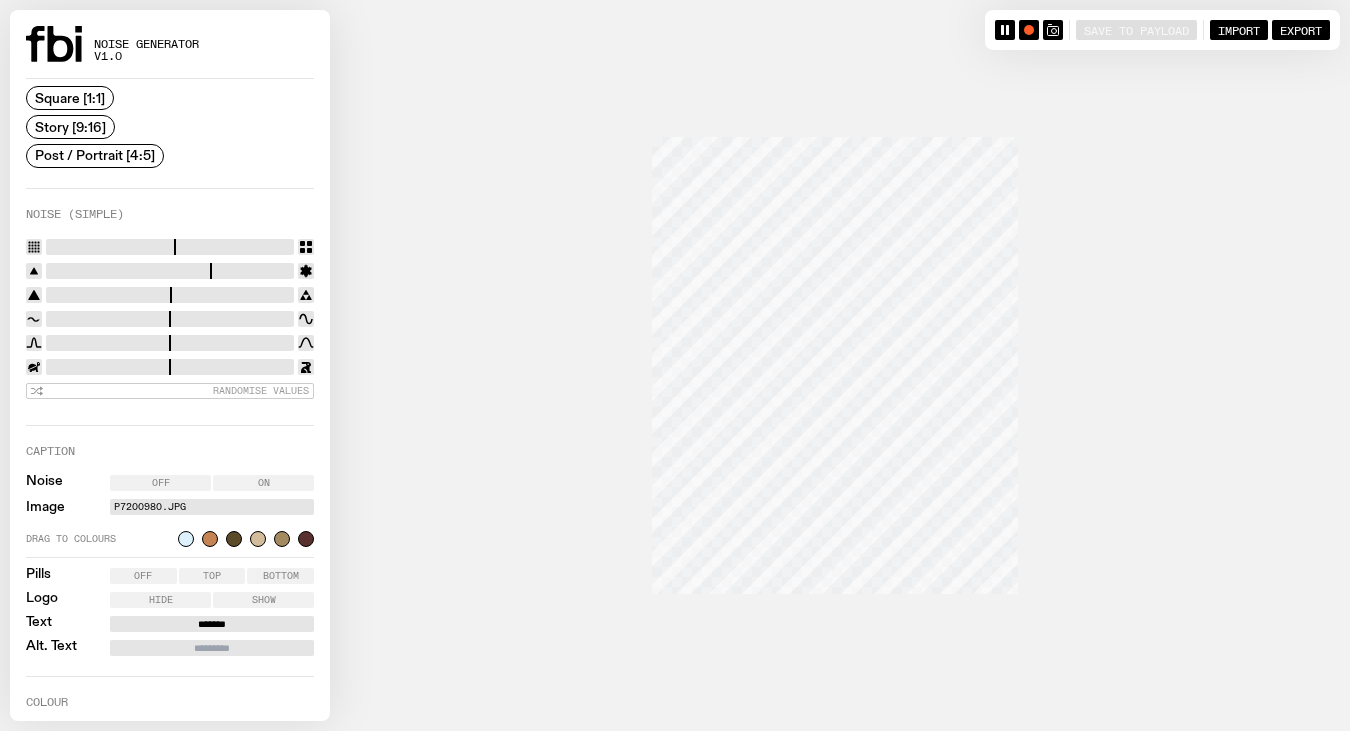 scroll, scrollTop: 250, scrollLeft: 0, axis: vertical 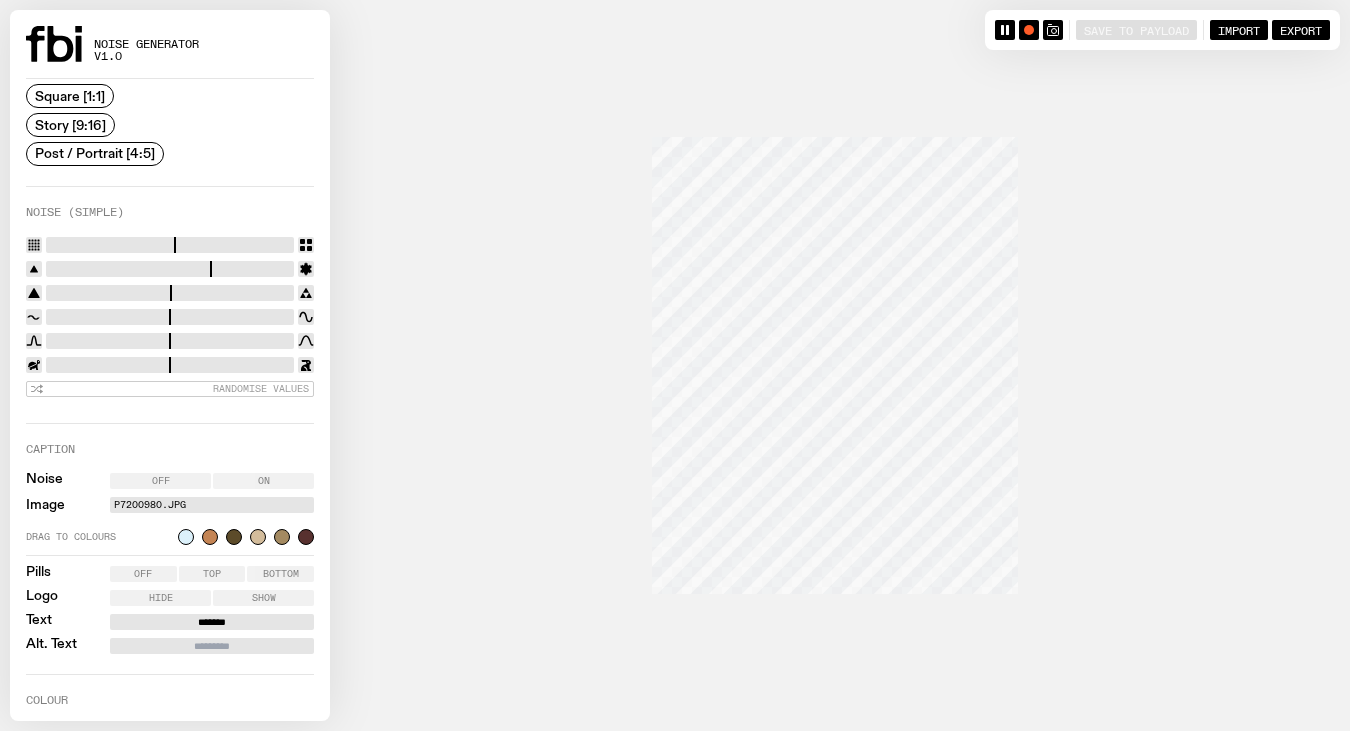click 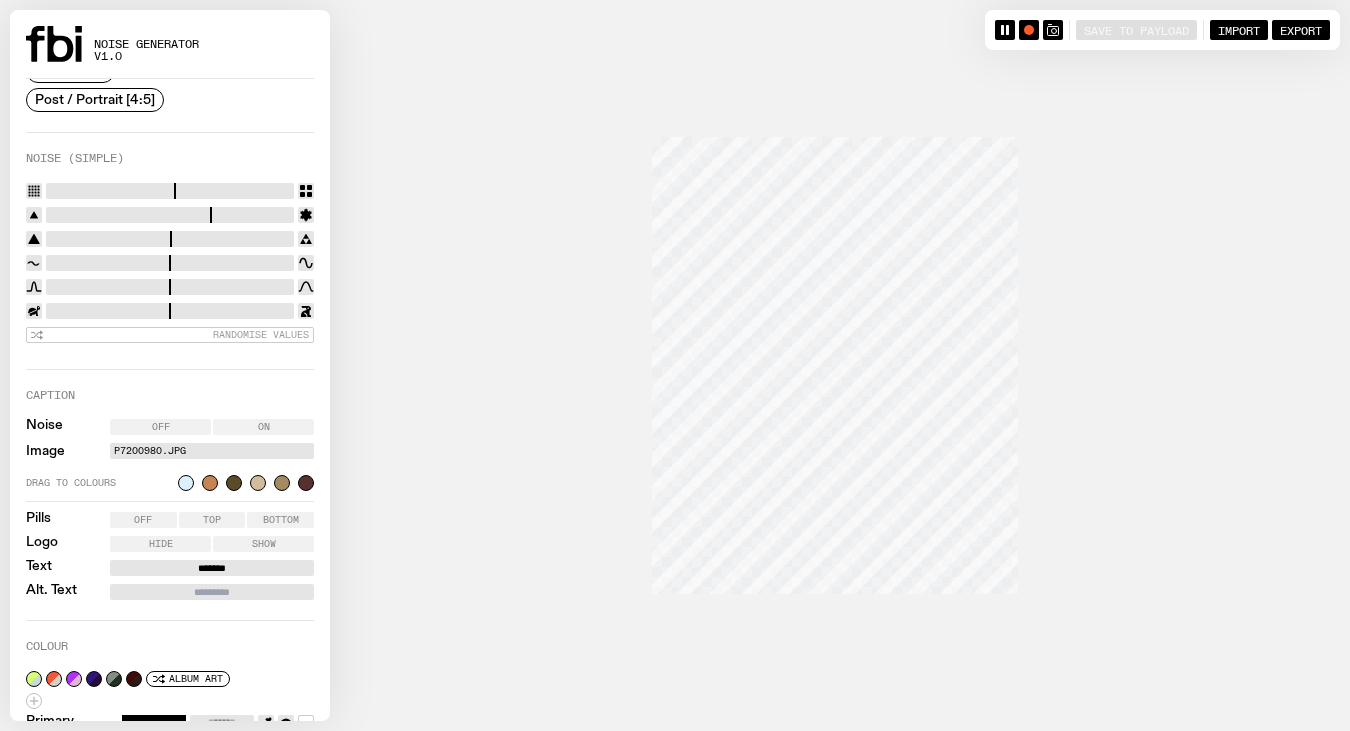 scroll, scrollTop: 371, scrollLeft: 0, axis: vertical 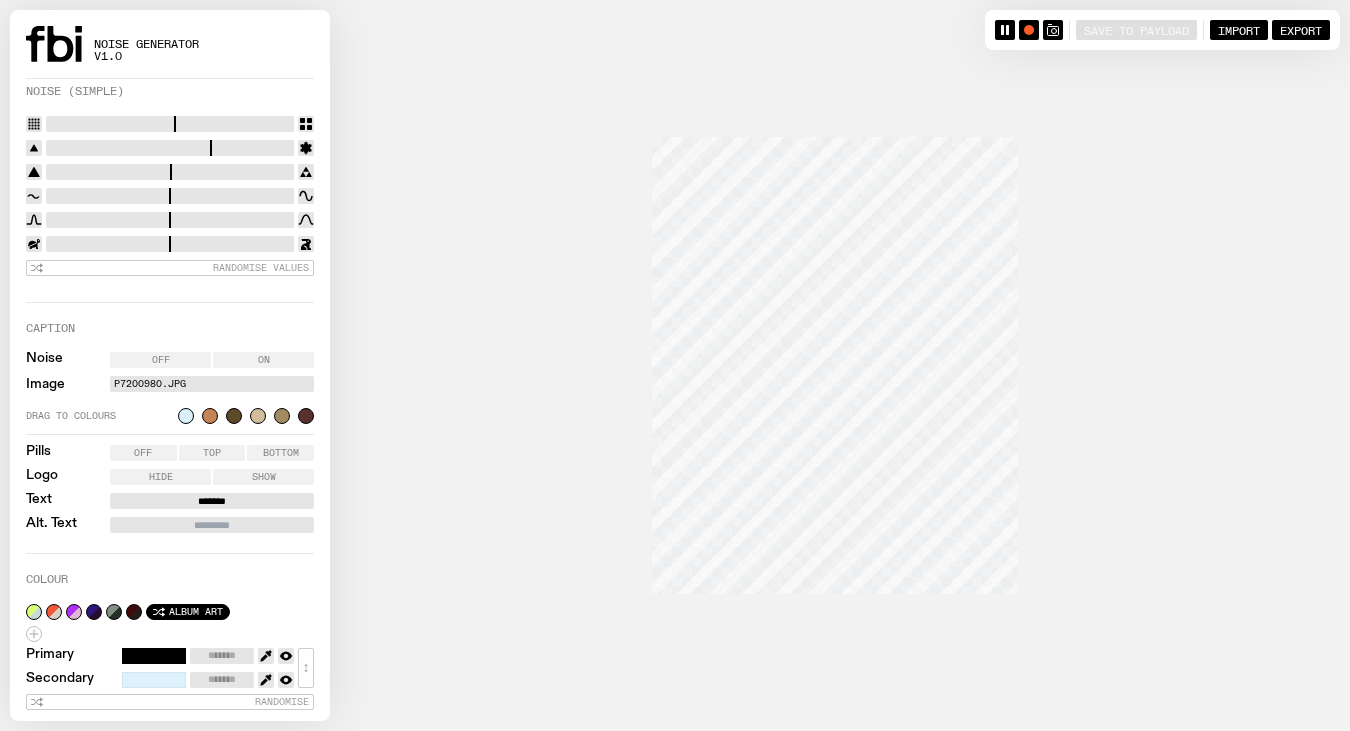 click on "Album Art" 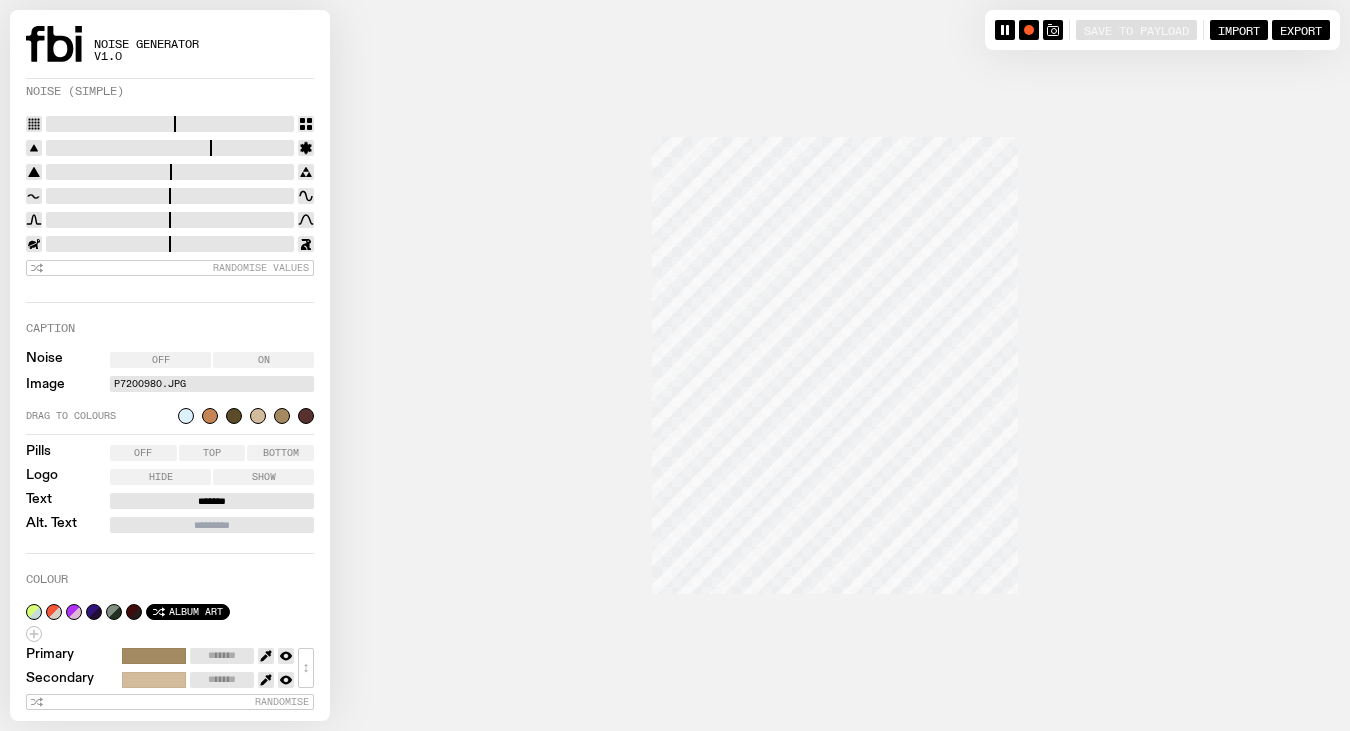 click on "Album Art" 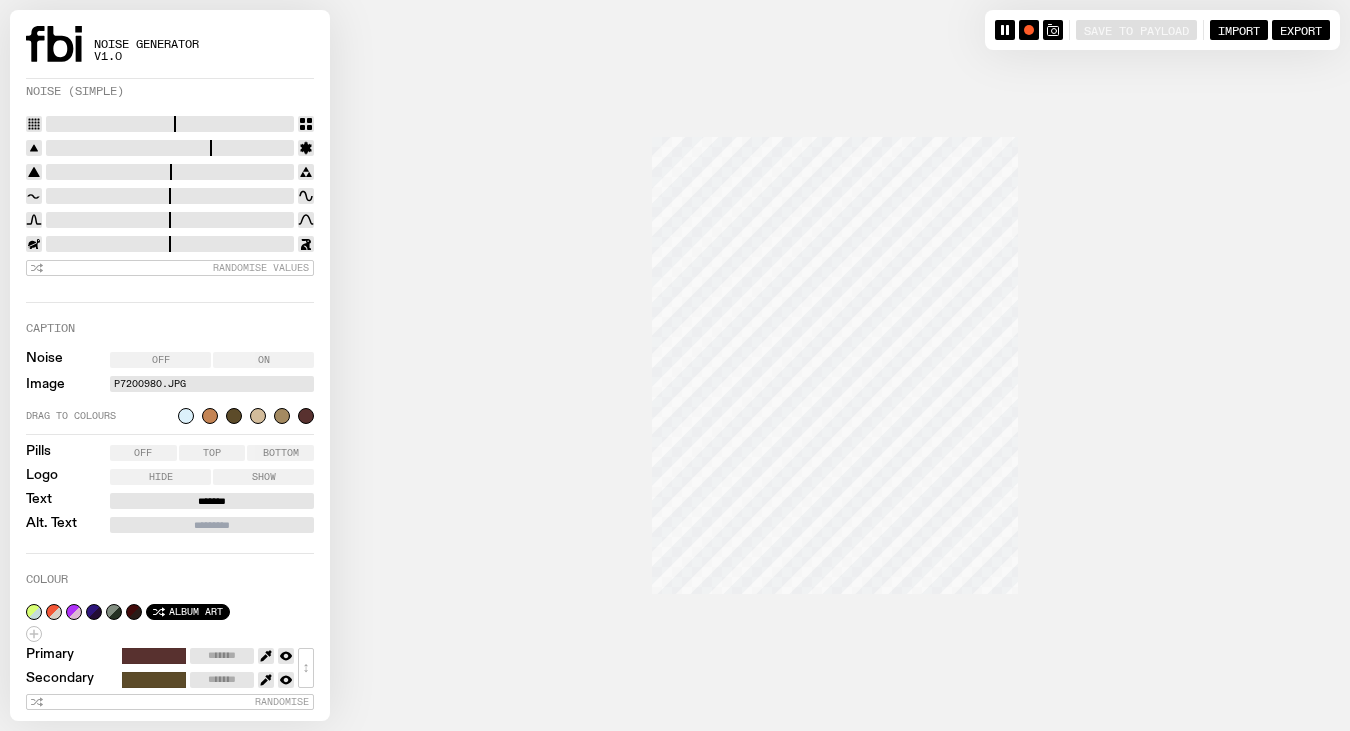 click on "Album Art" 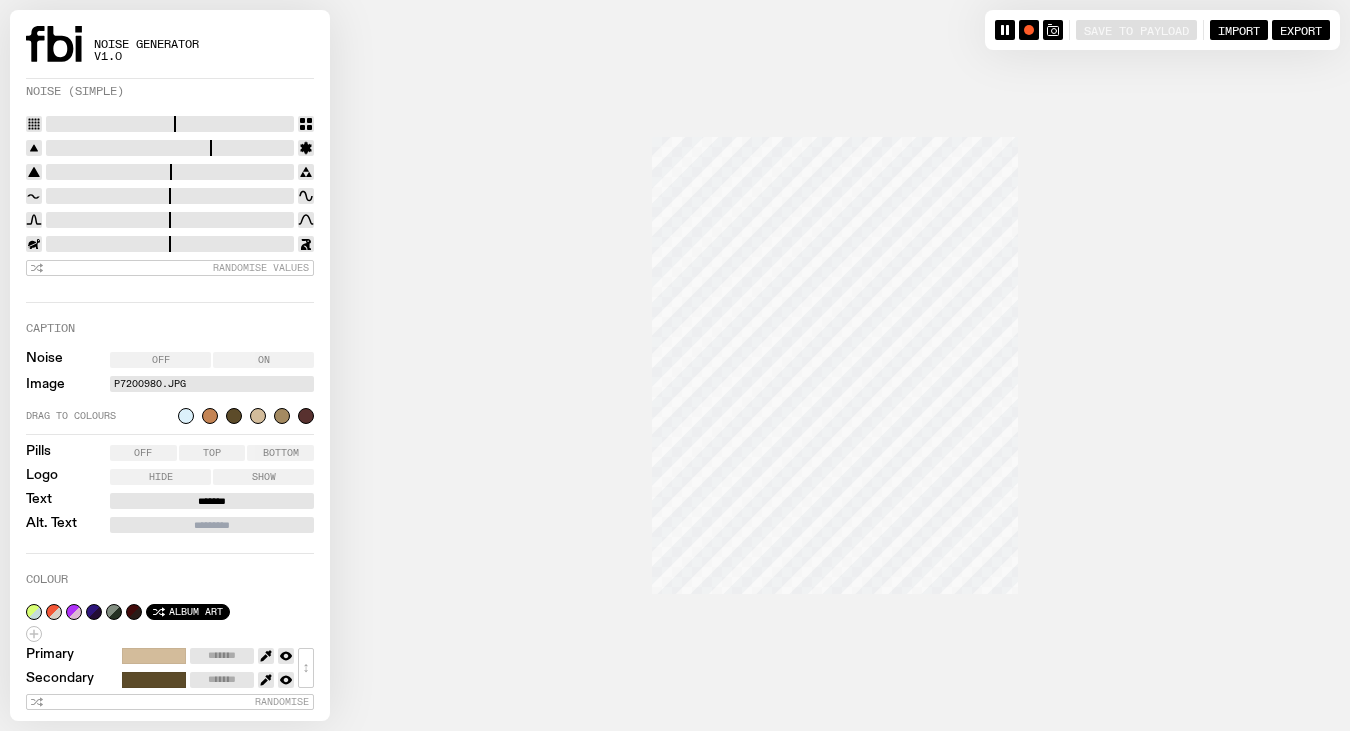 click on "Album Art" 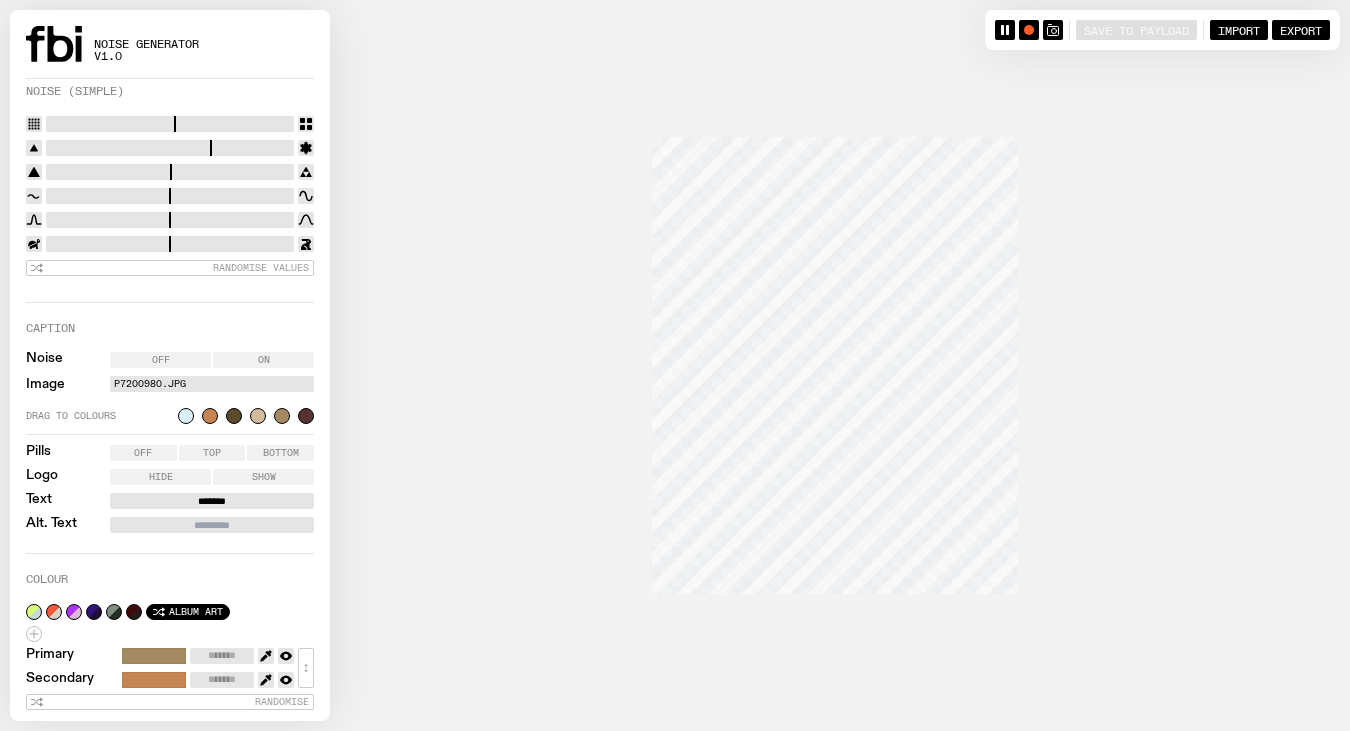 click on "Album Art" 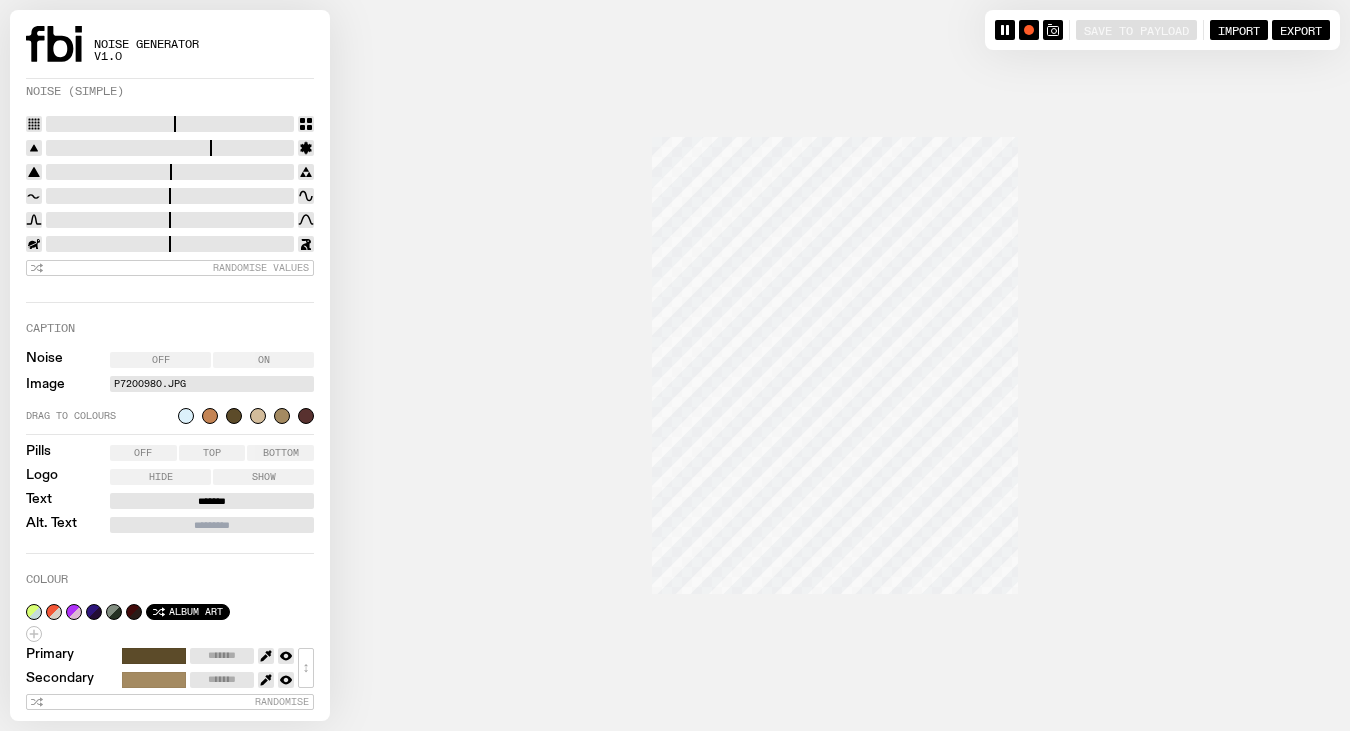 click on "Album Art" 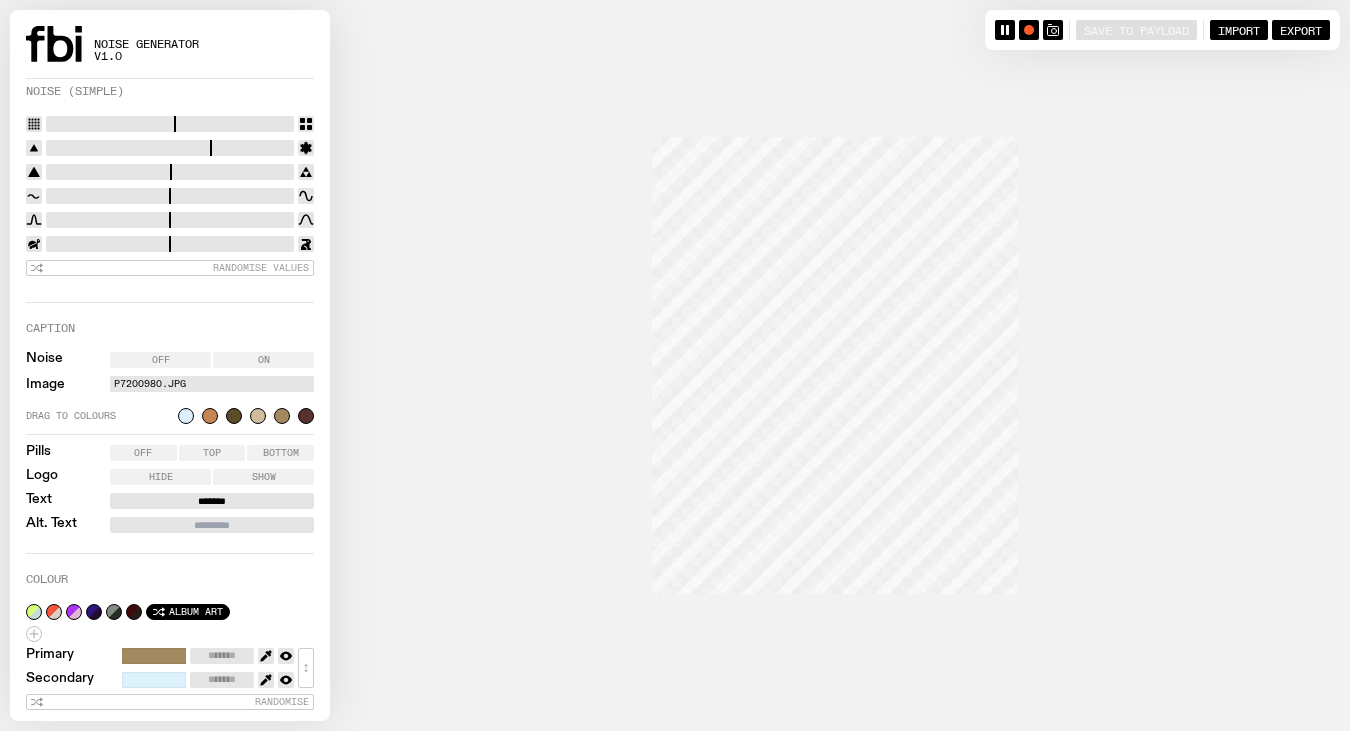 click on "Album Art" 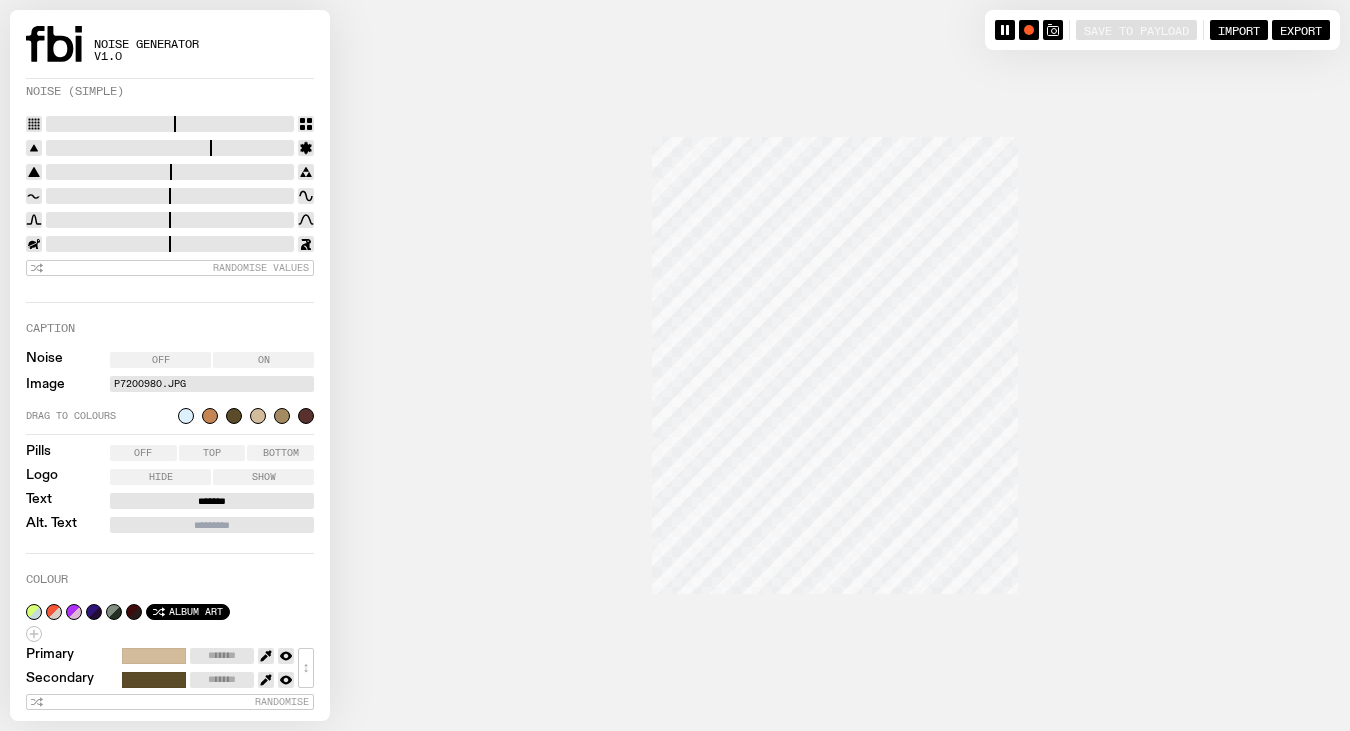 click on "Album Art" 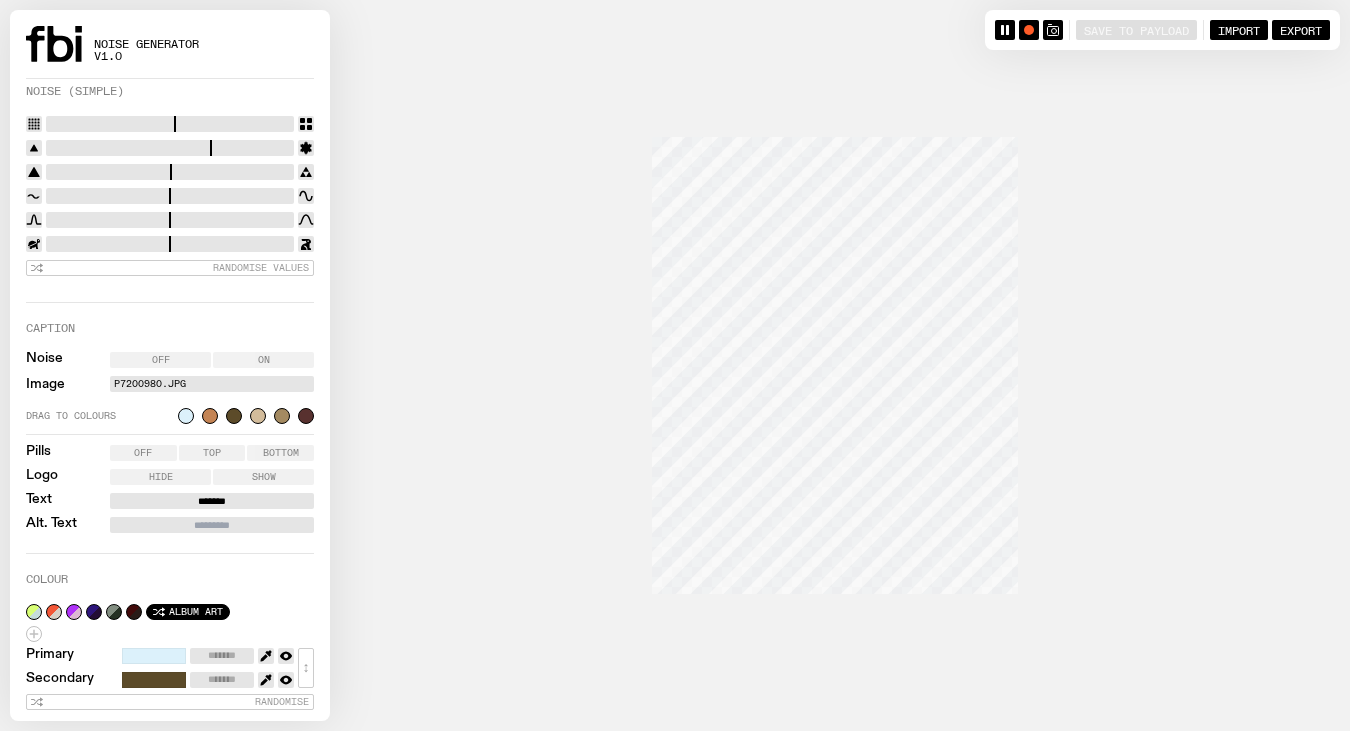 click on "Album Art" 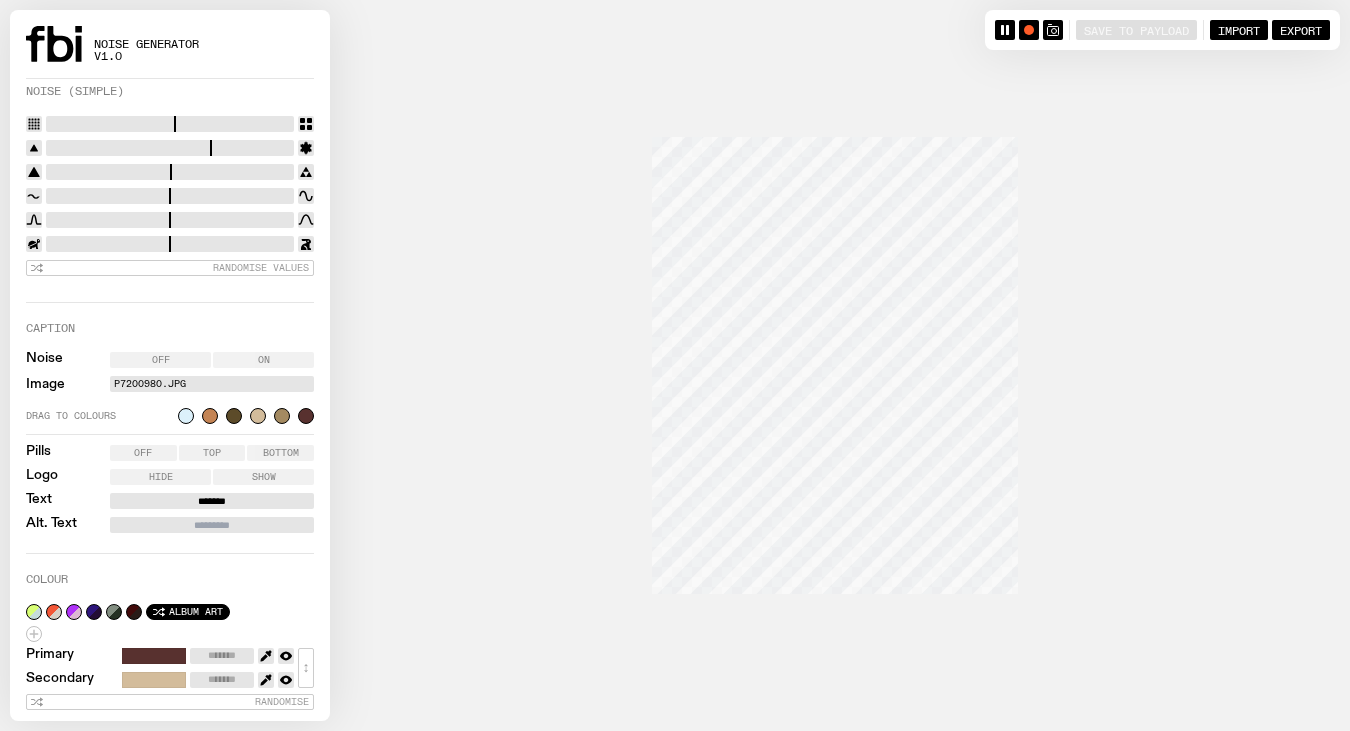 click on "Album Art" 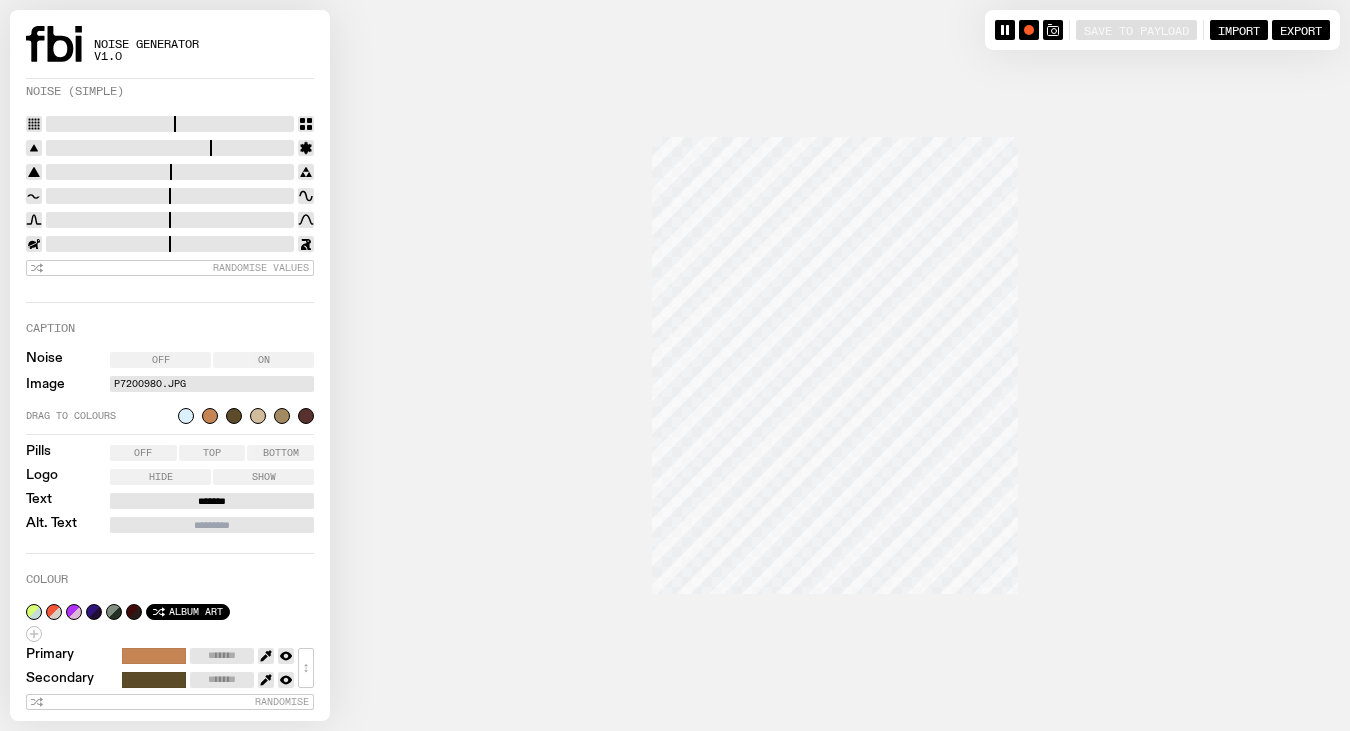 click on "Album Art" 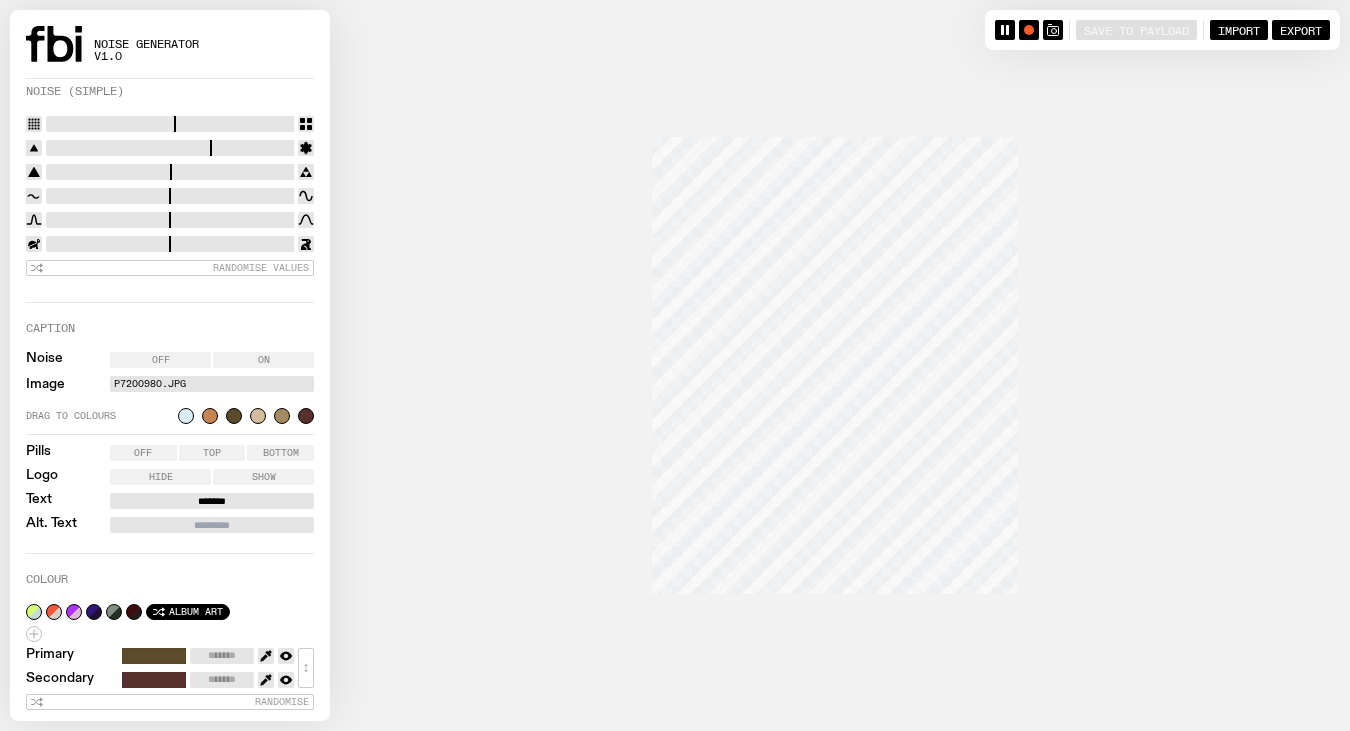 click on "Album Art" 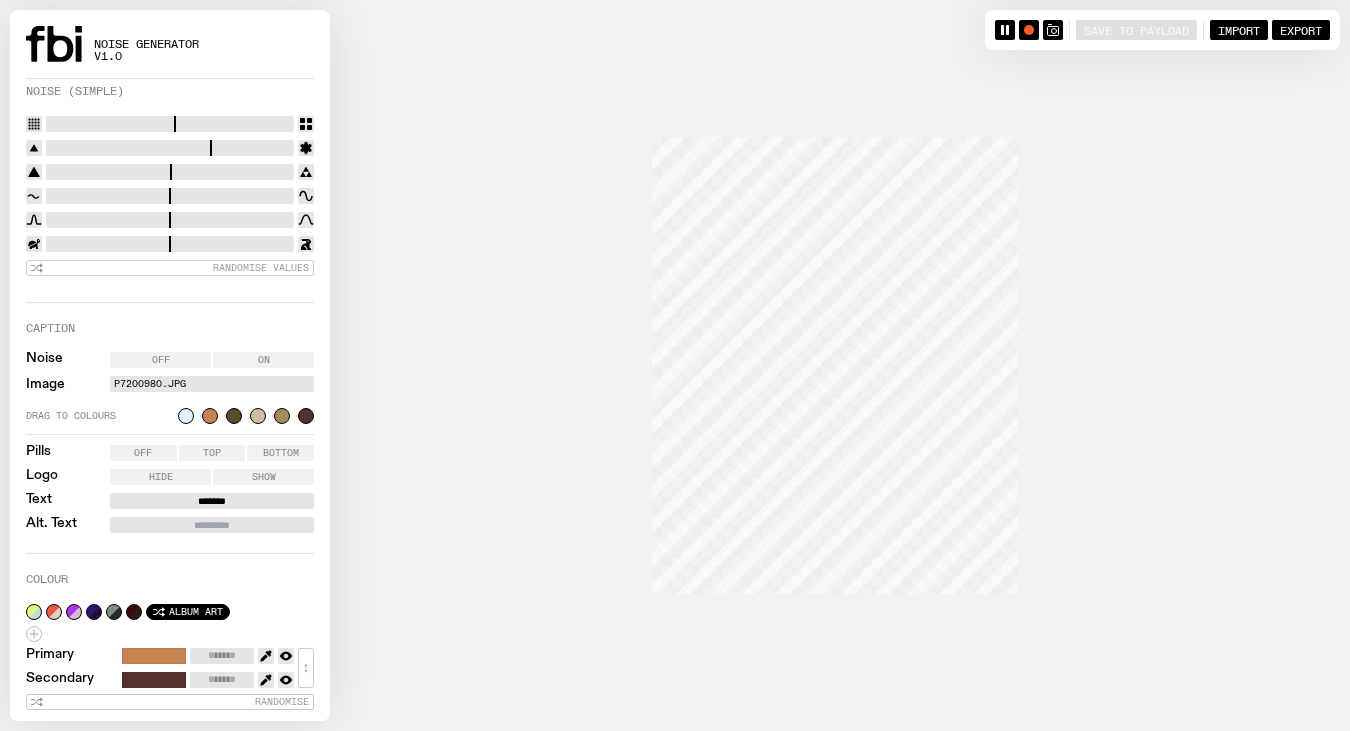 click on "Album Art" 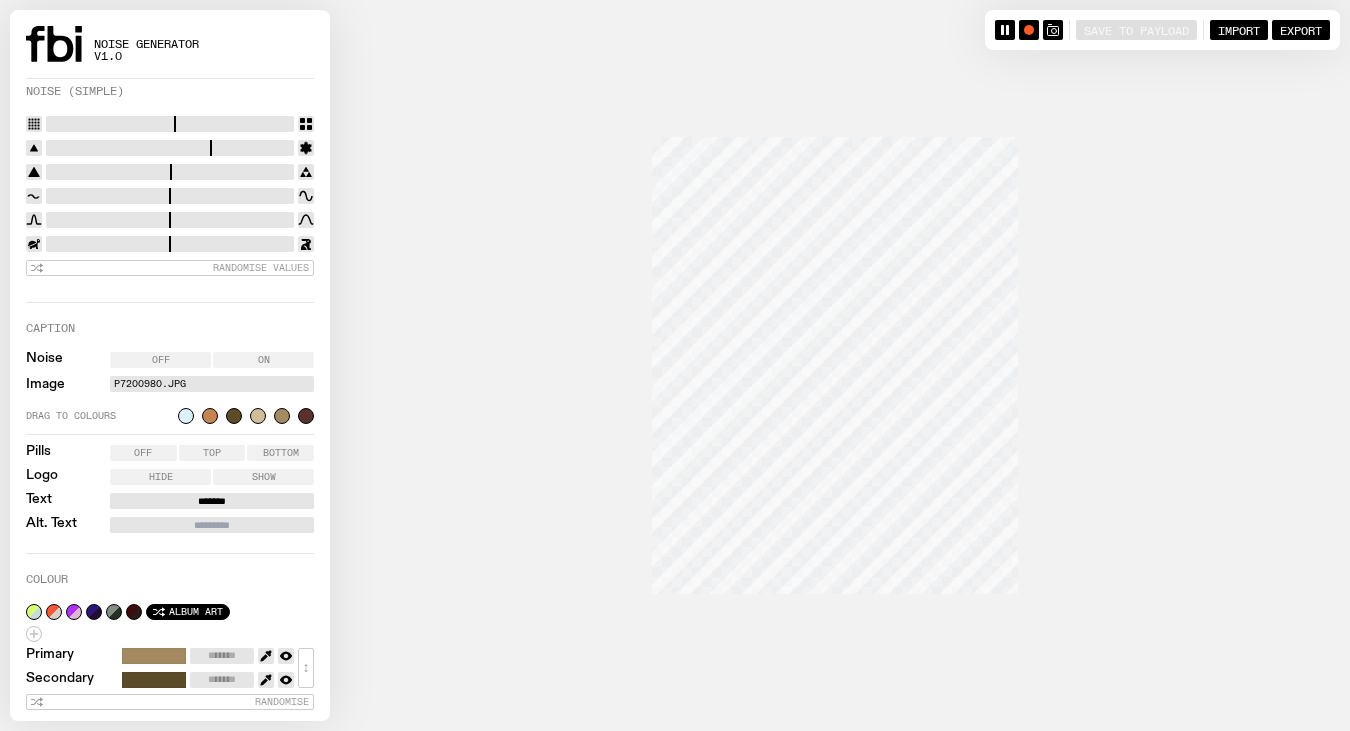 click on "Album Art" 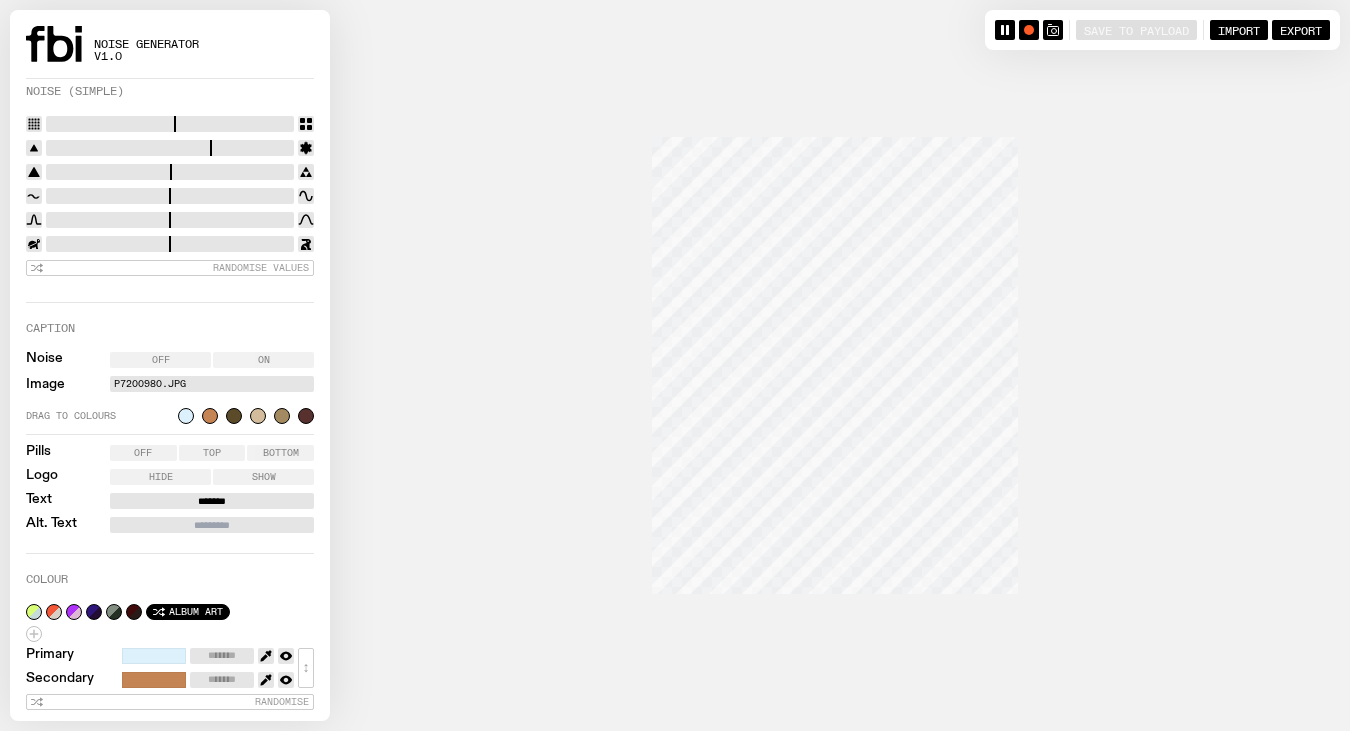 click on "Album Art" 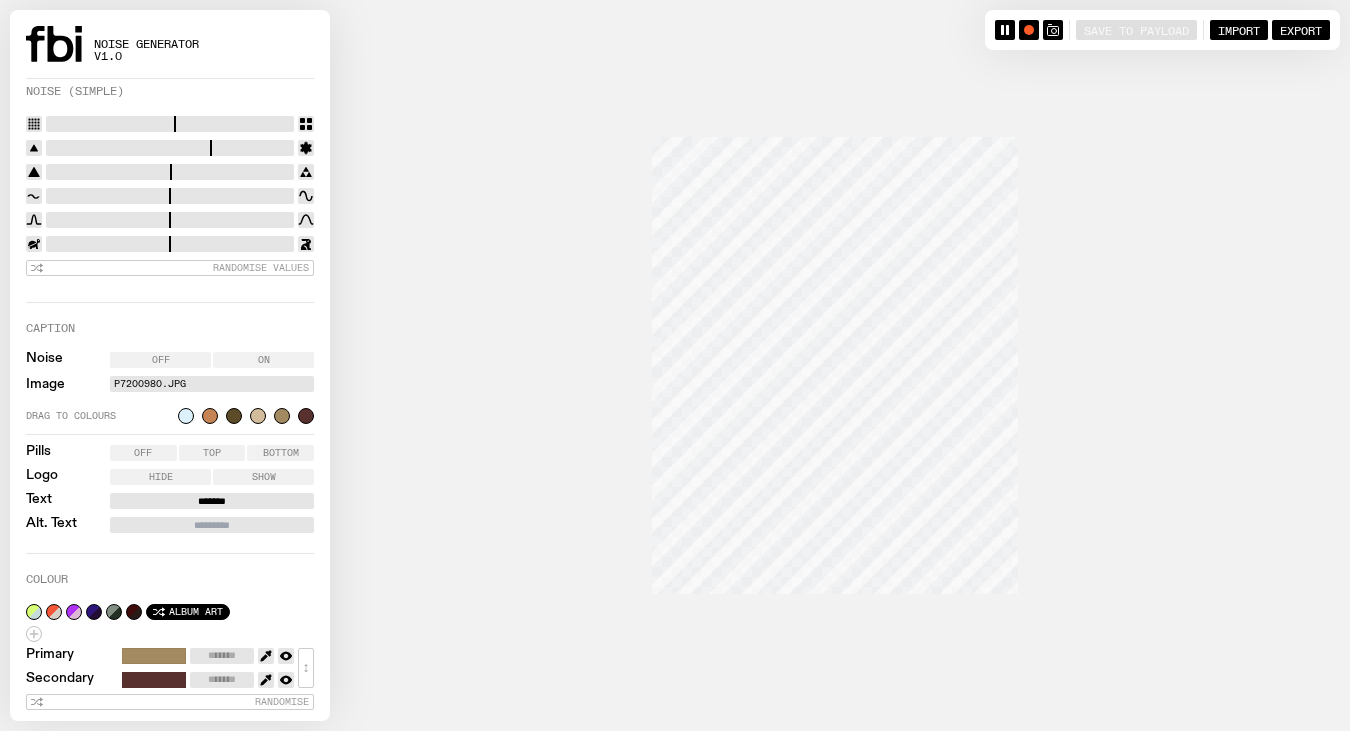 type on "*******" 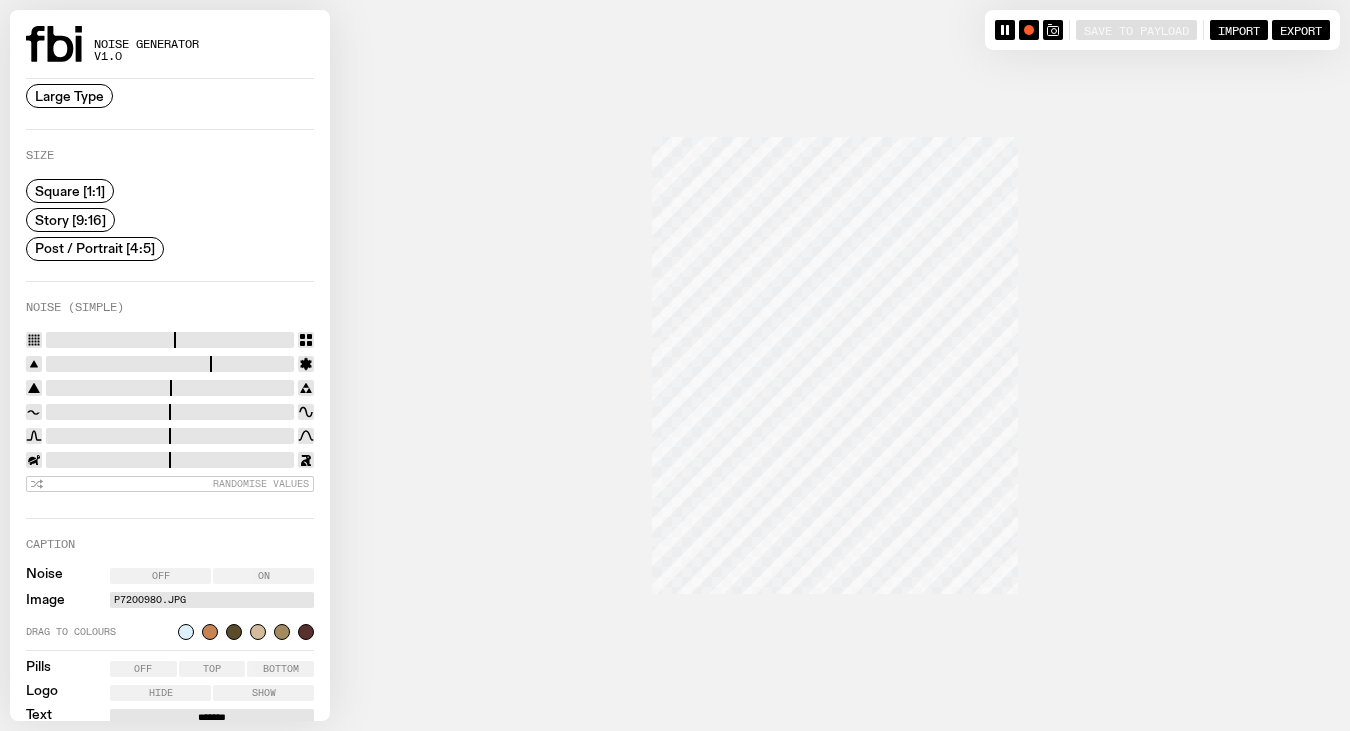 scroll, scrollTop: 371, scrollLeft: 0, axis: vertical 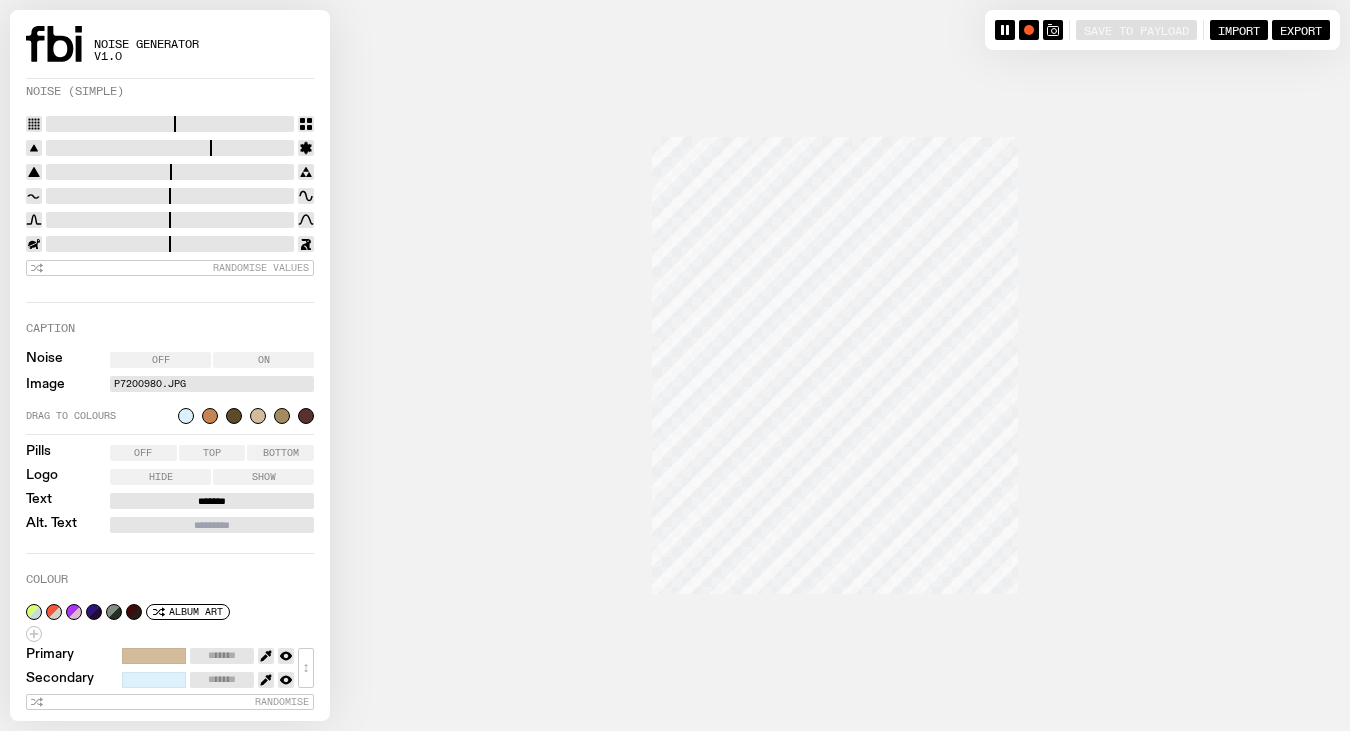 click on "*******" at bounding box center [212, 501] 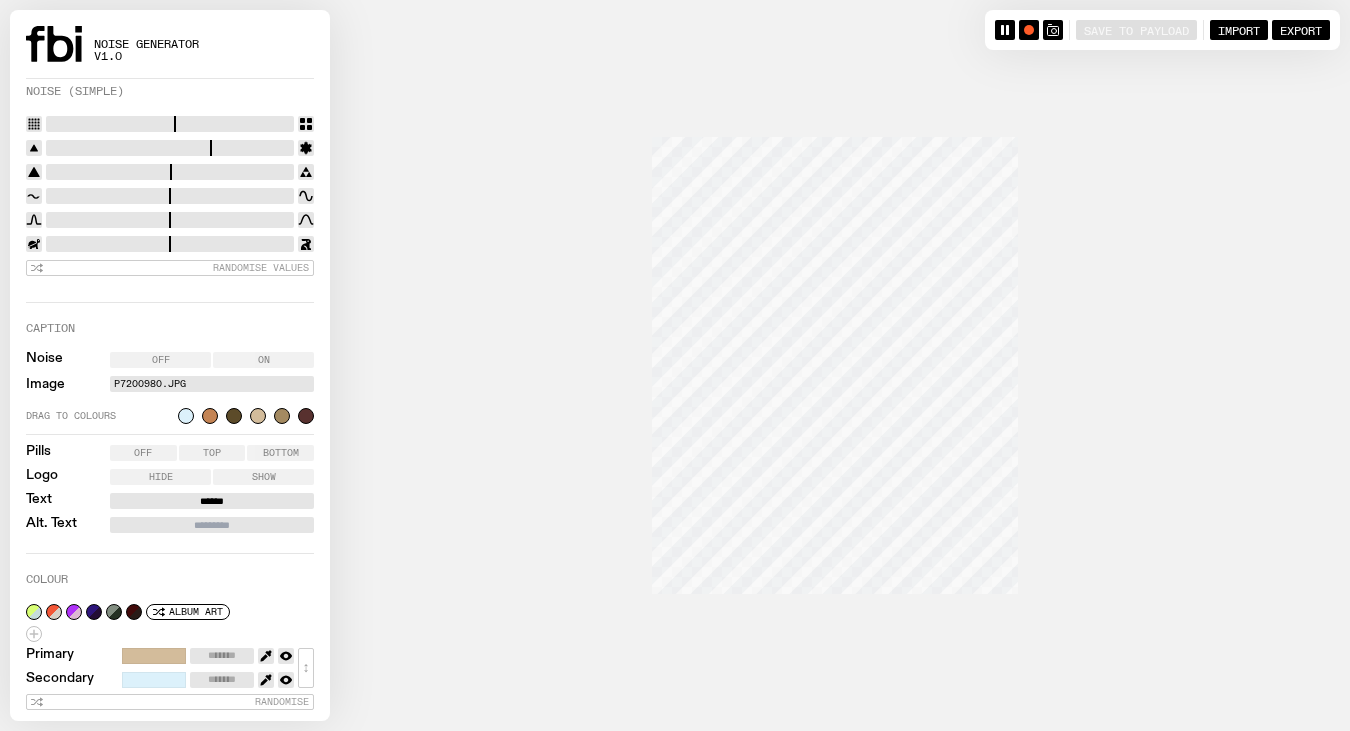 click on "Show" at bounding box center (263, 477) 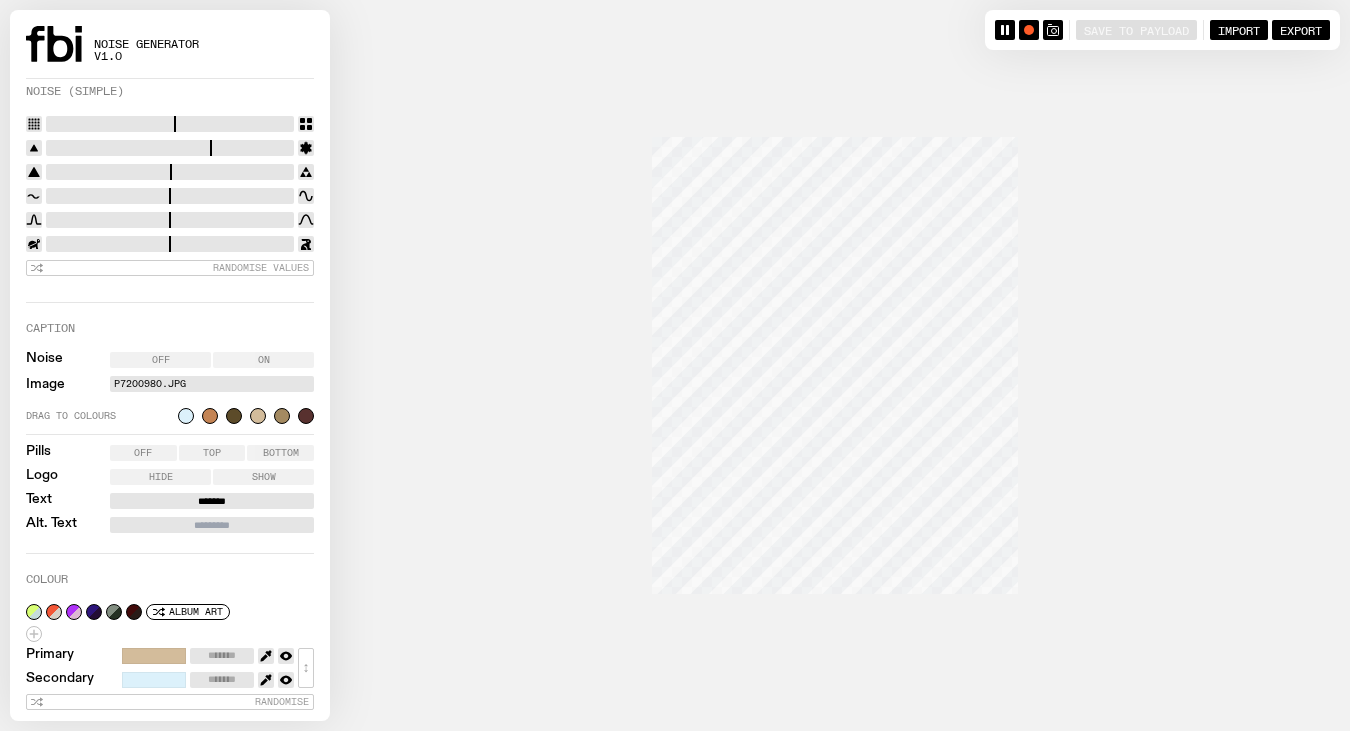 type on "******" 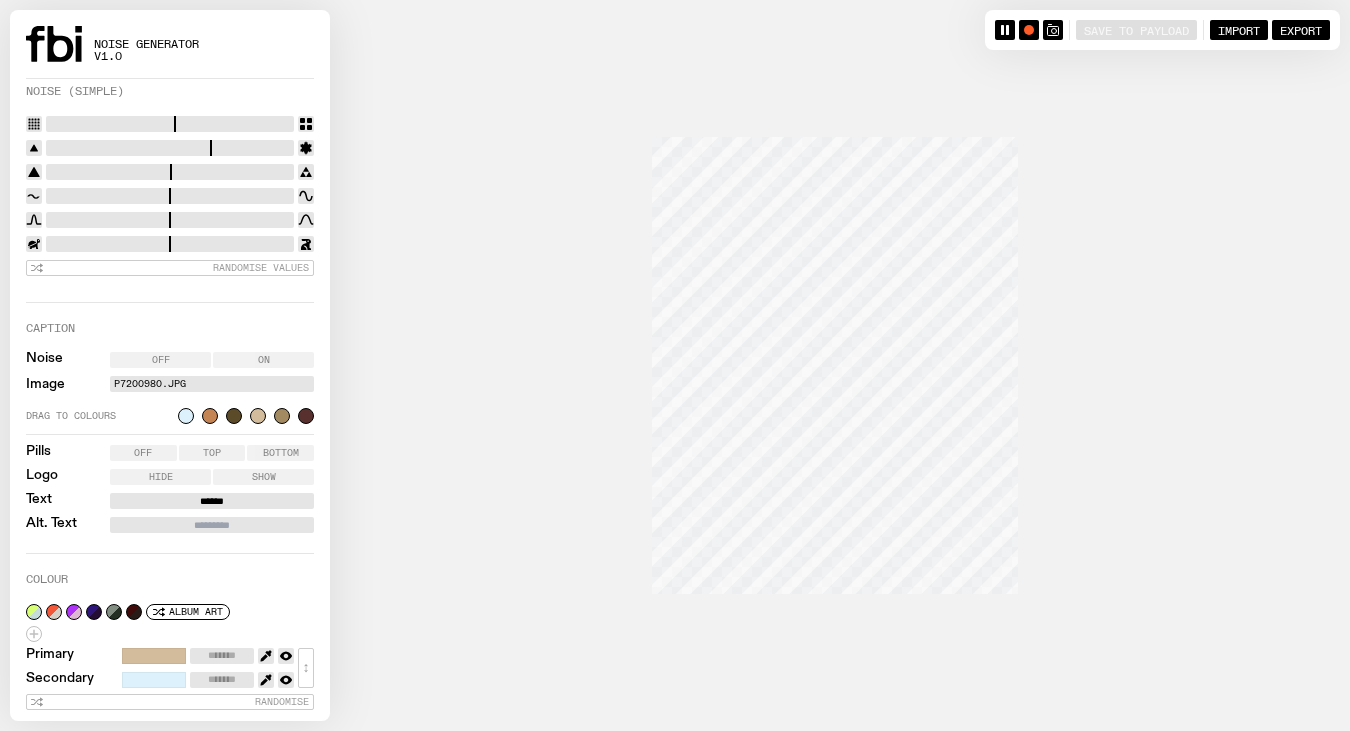 click on "Colour" at bounding box center (170, 584) 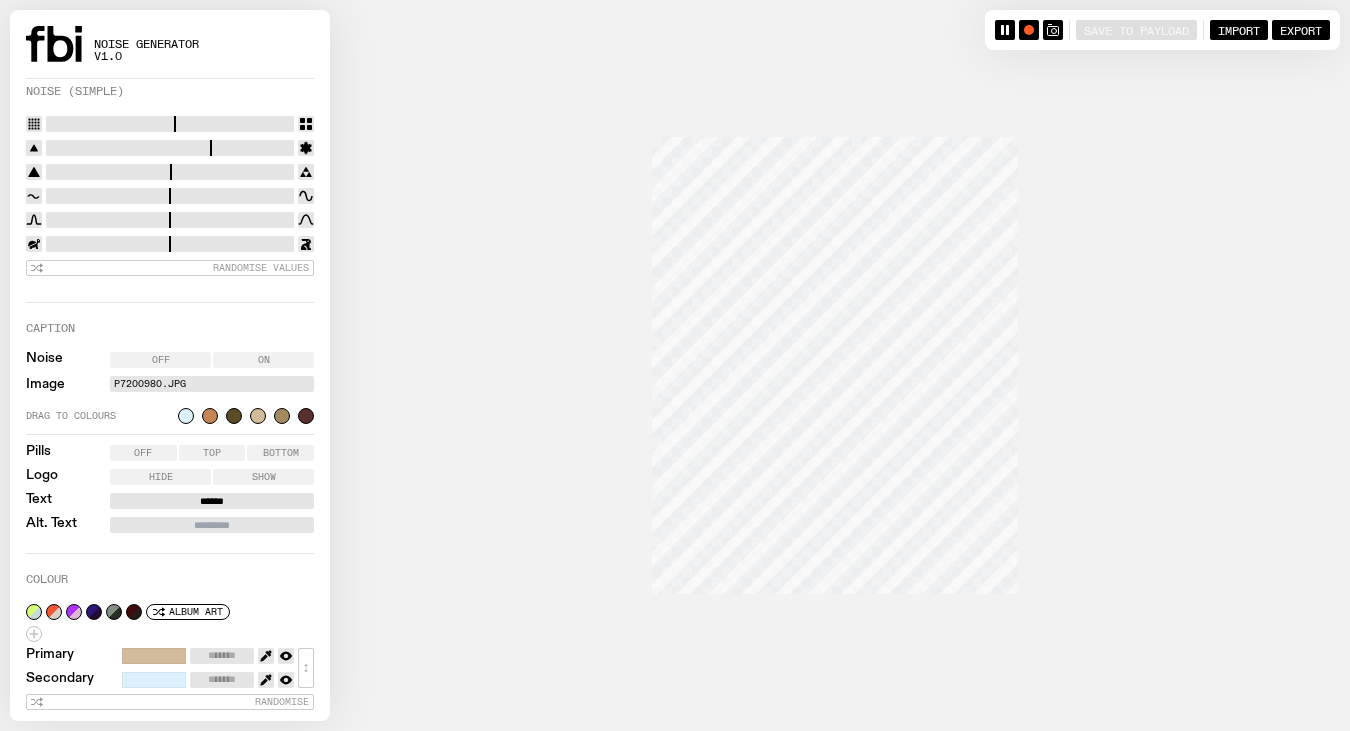 click on "Alt. Text" at bounding box center [212, 525] 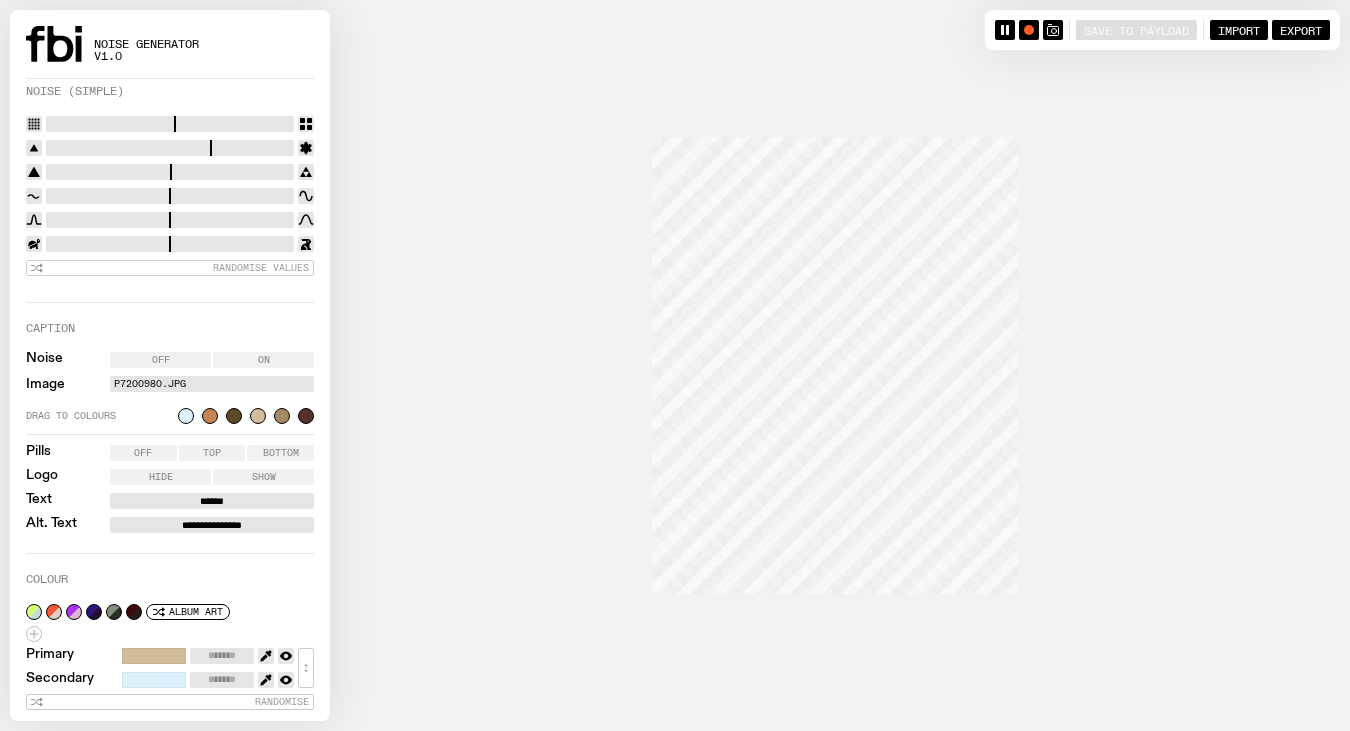 scroll, scrollTop: 305, scrollLeft: 0, axis: vertical 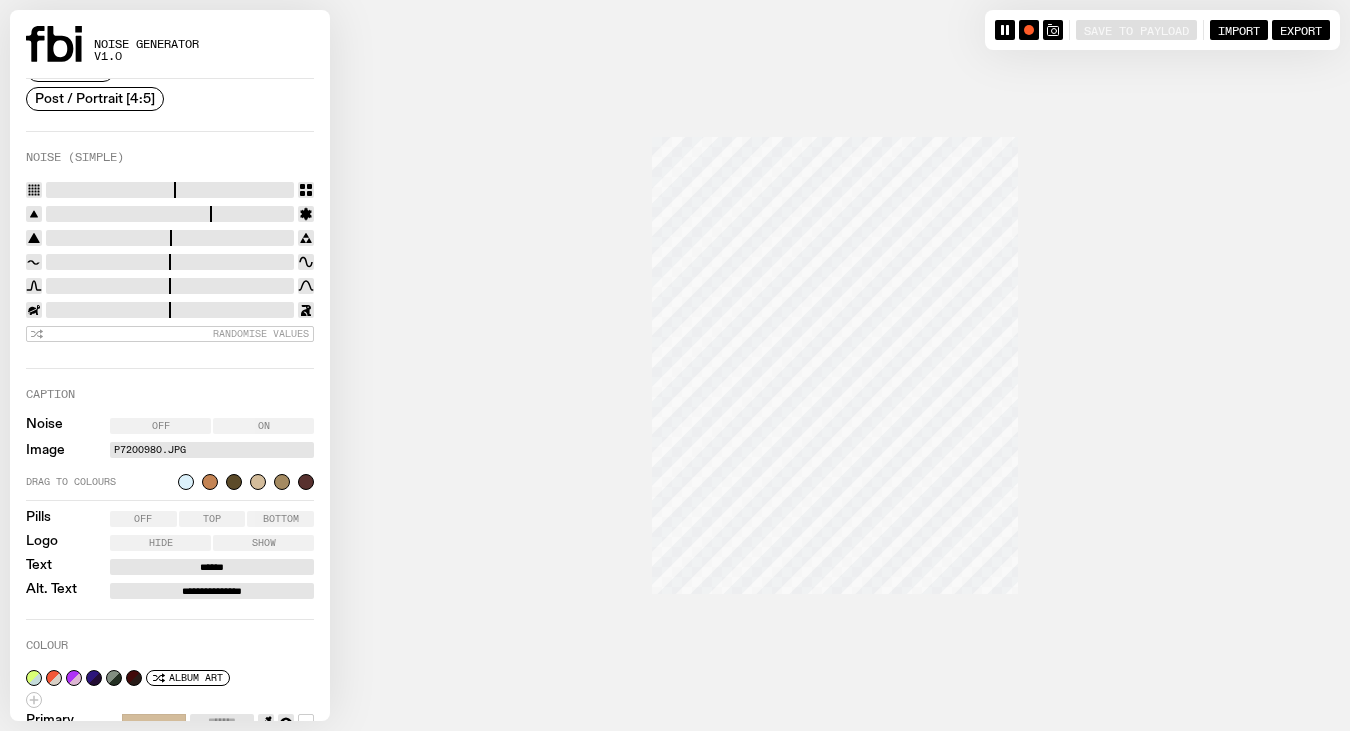 type on "**********" 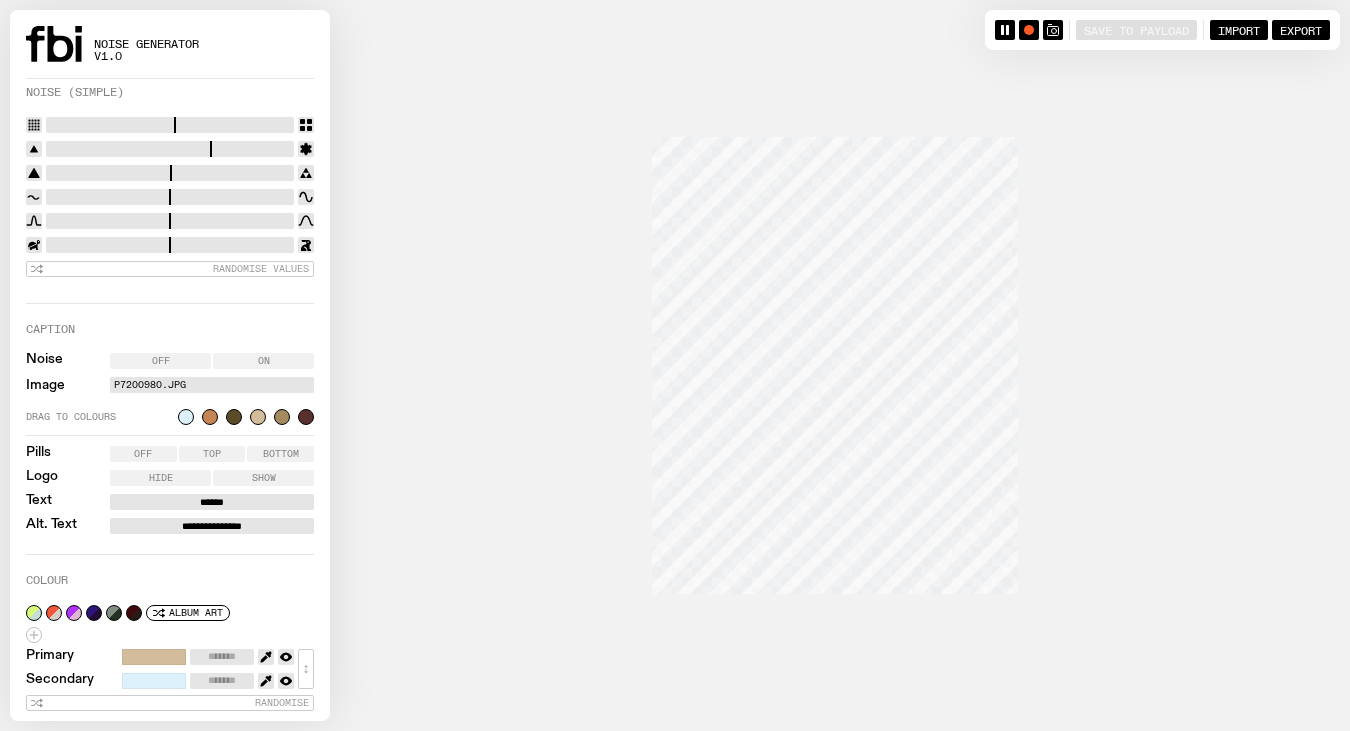 scroll, scrollTop: 371, scrollLeft: 0, axis: vertical 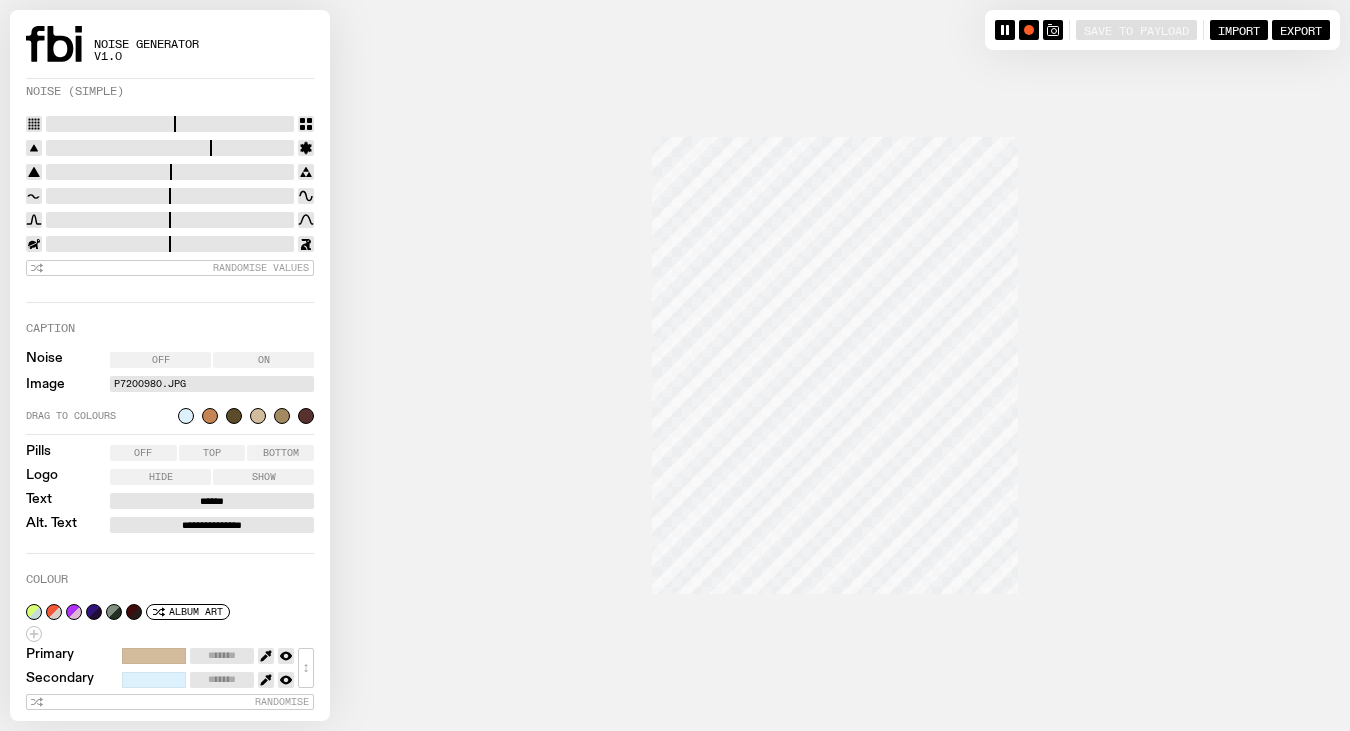 click 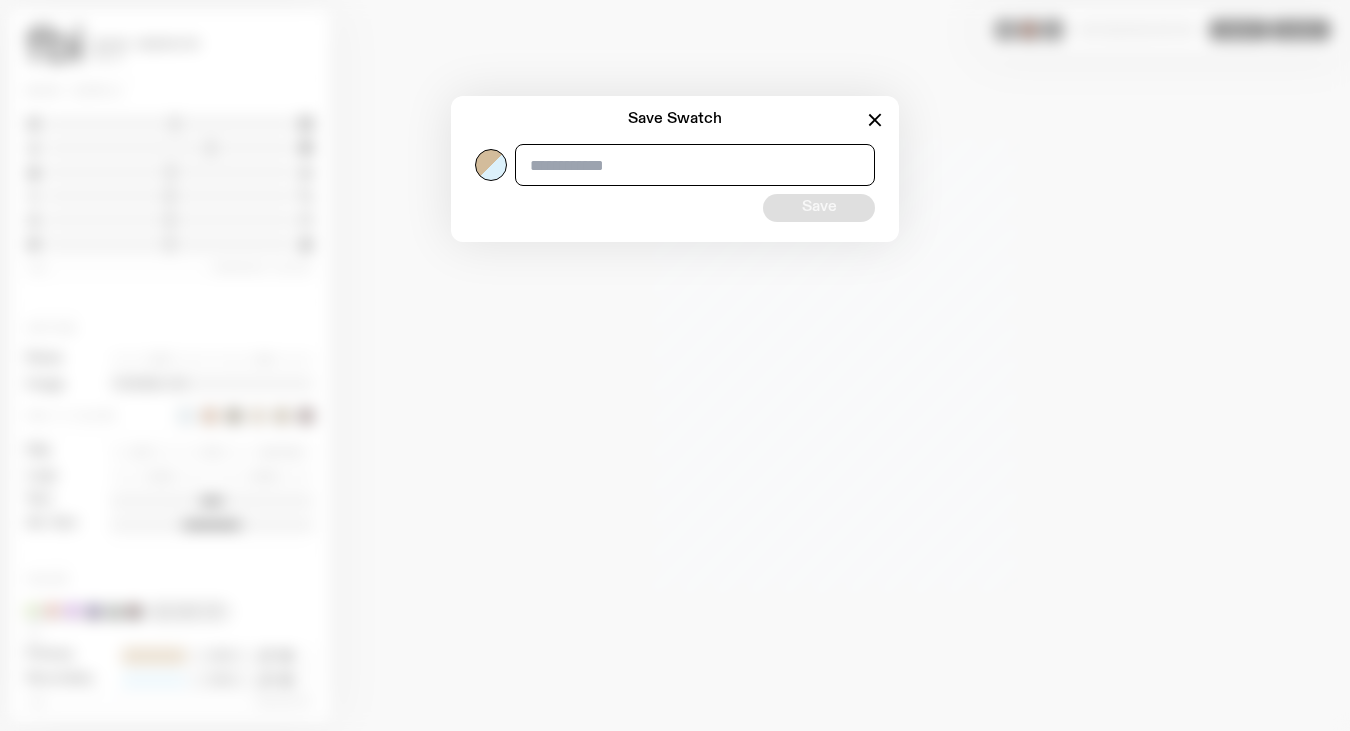 click 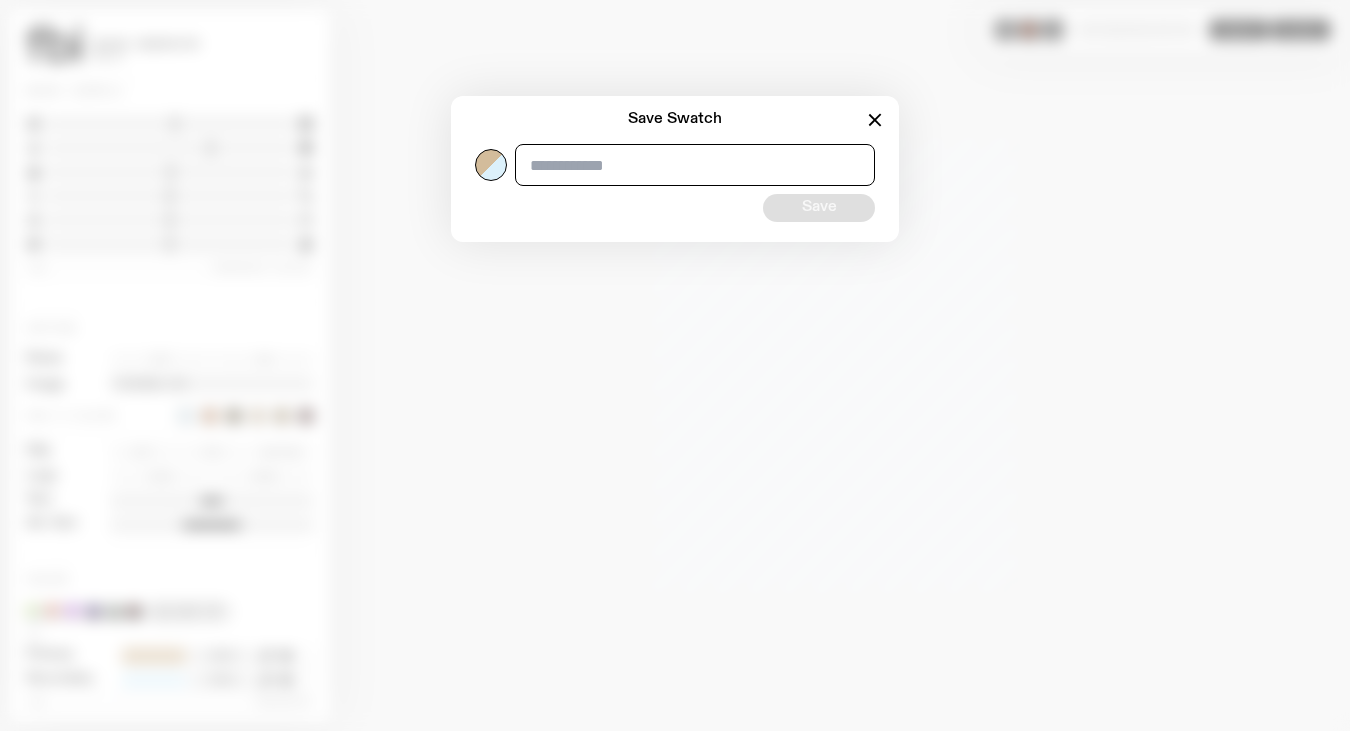 click at bounding box center (695, 165) 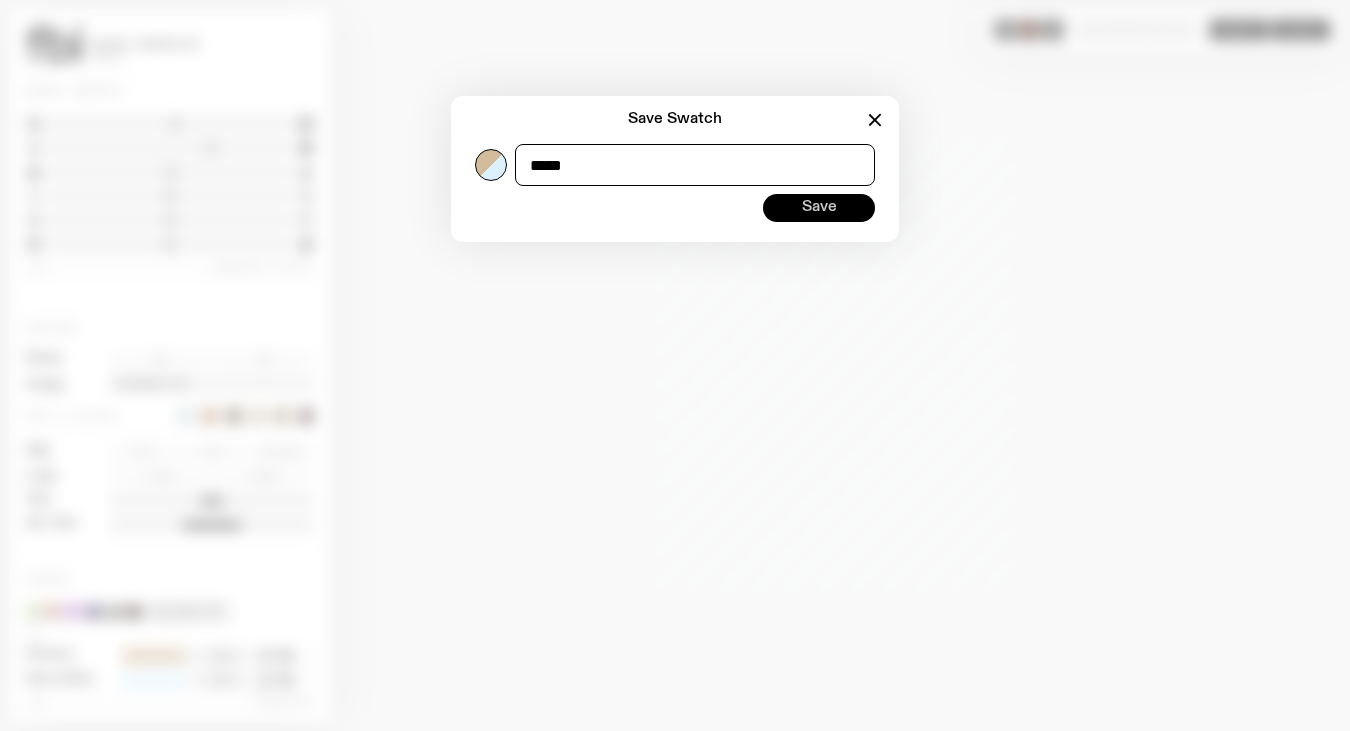 type on "*****" 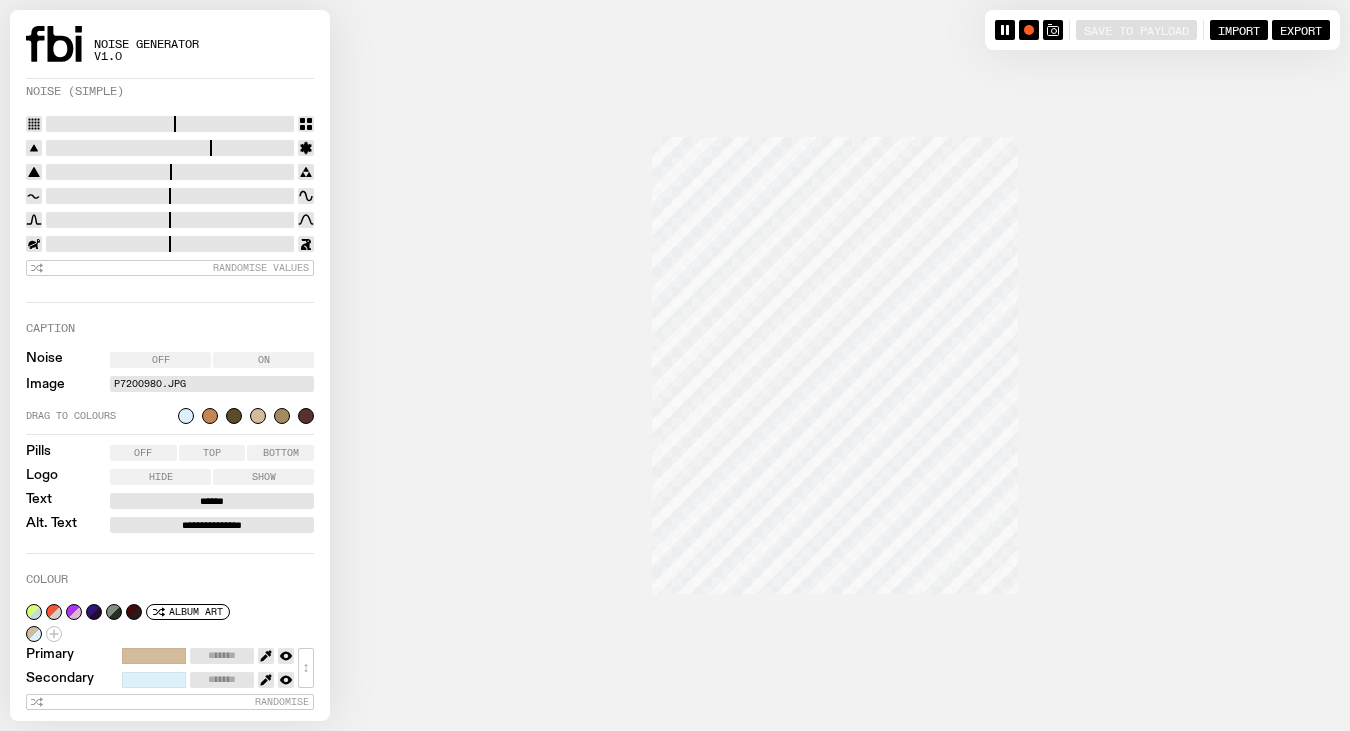 click 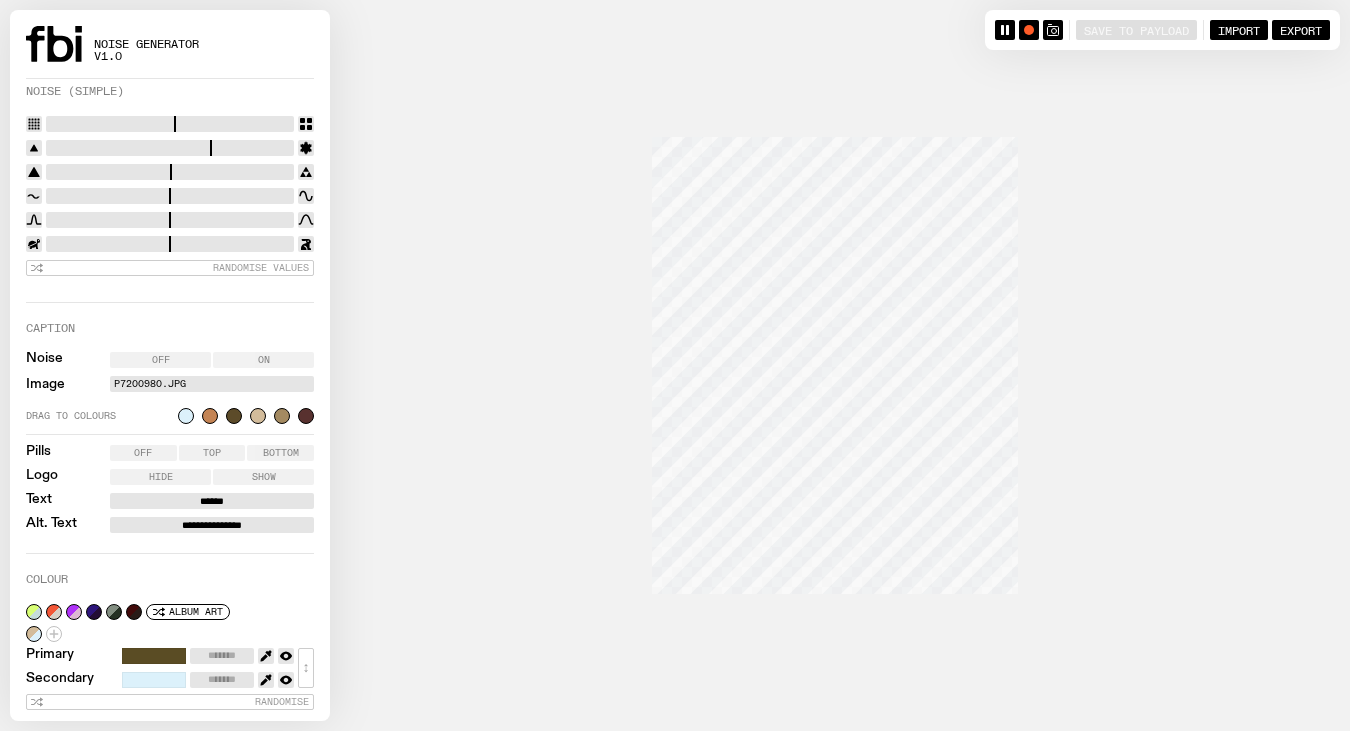 click 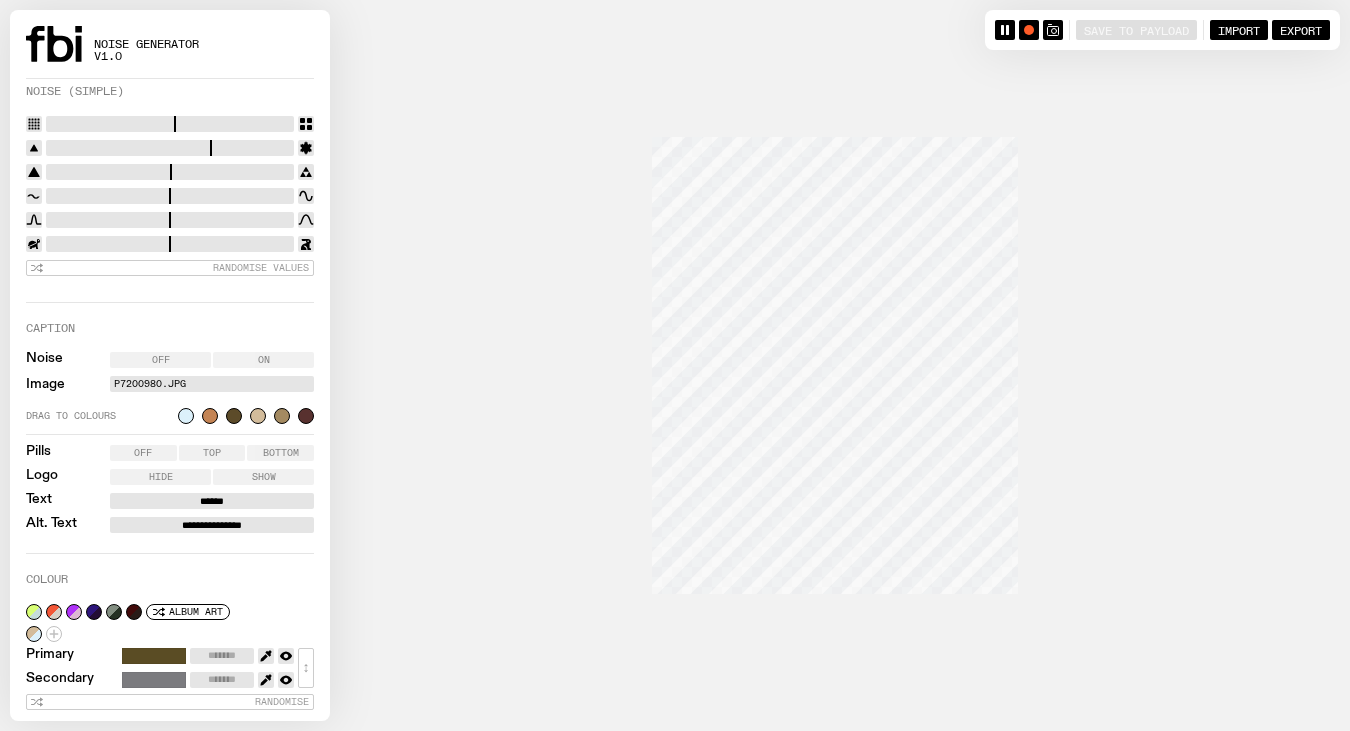 click 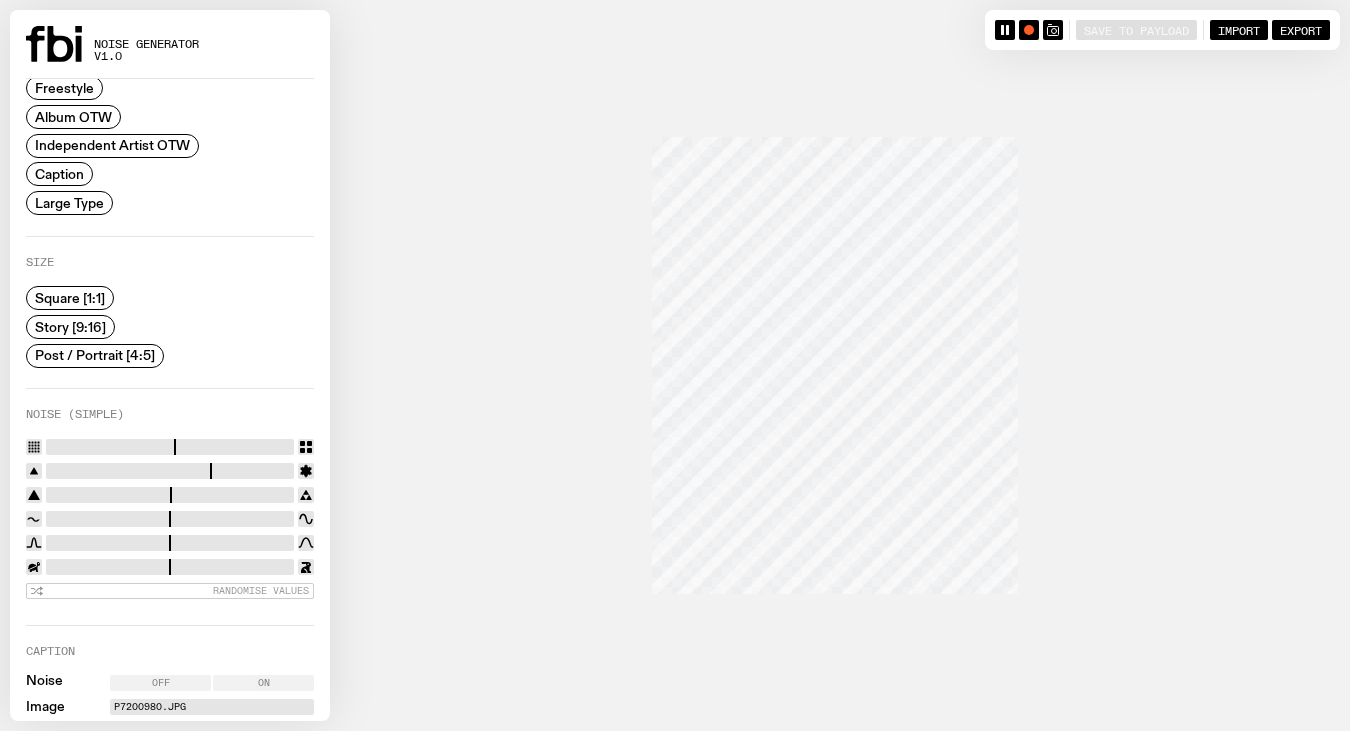 scroll, scrollTop: 46, scrollLeft: 0, axis: vertical 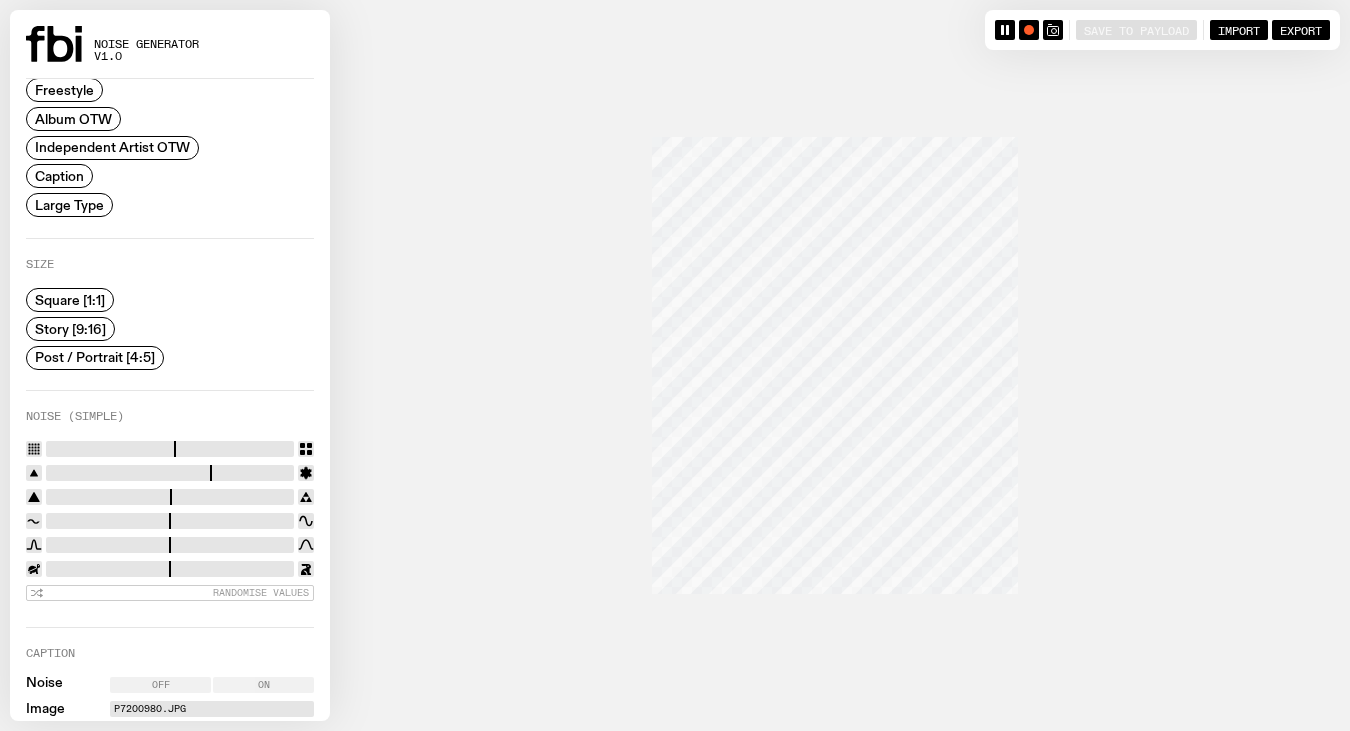 click on "Story [9:16]" at bounding box center (70, 328) 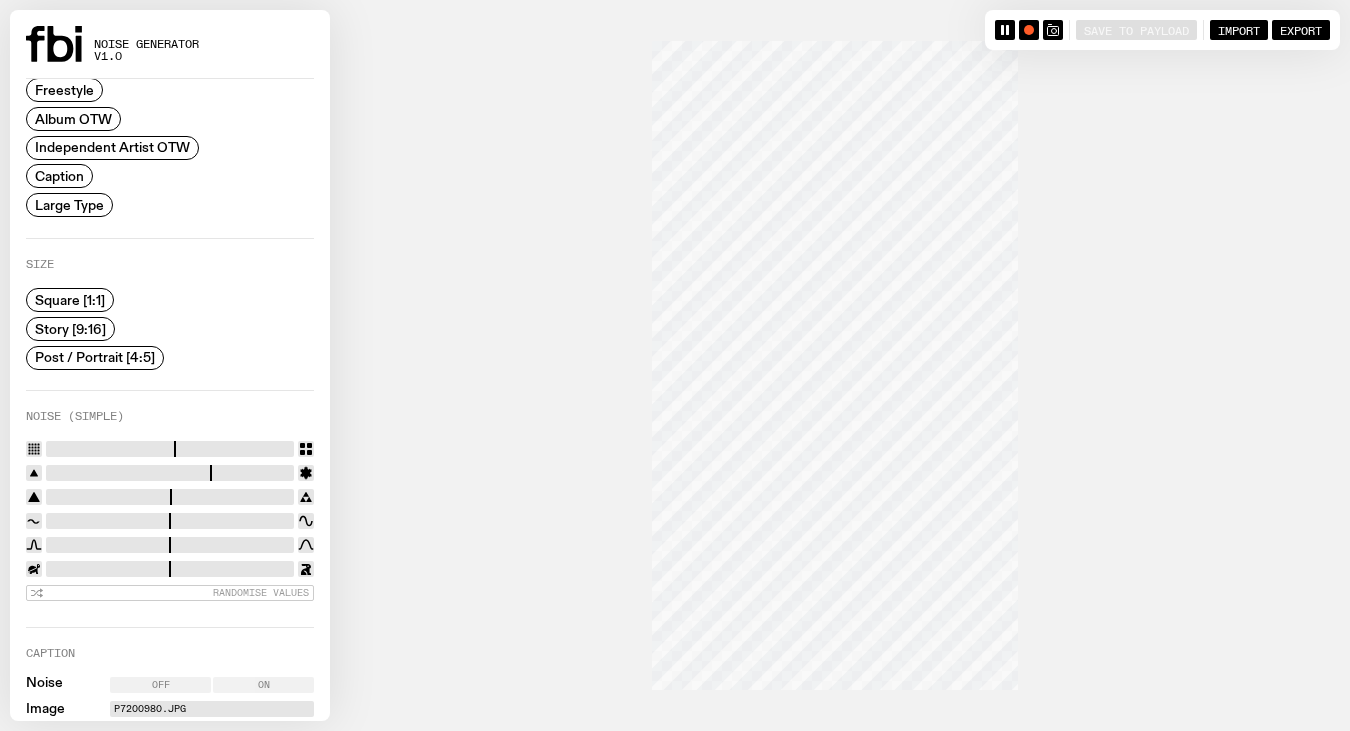 click at bounding box center [1029, 30] 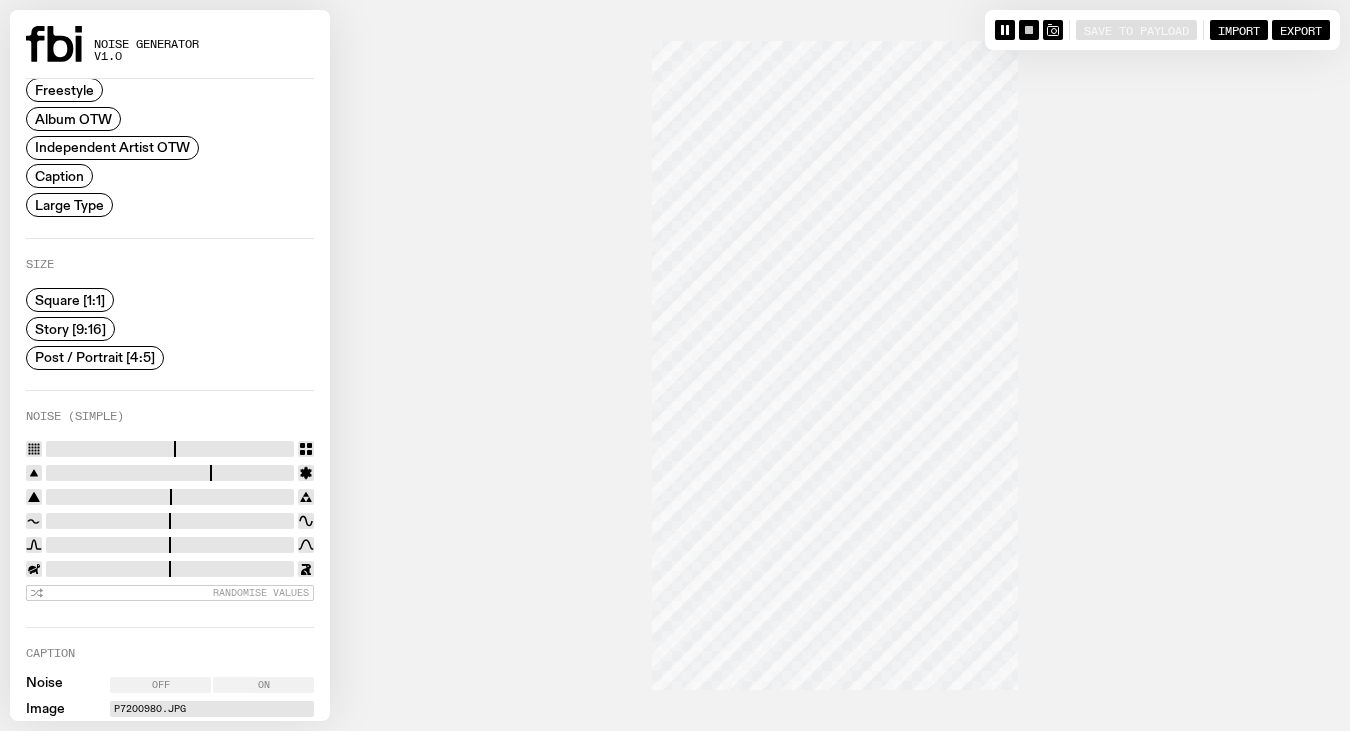 click 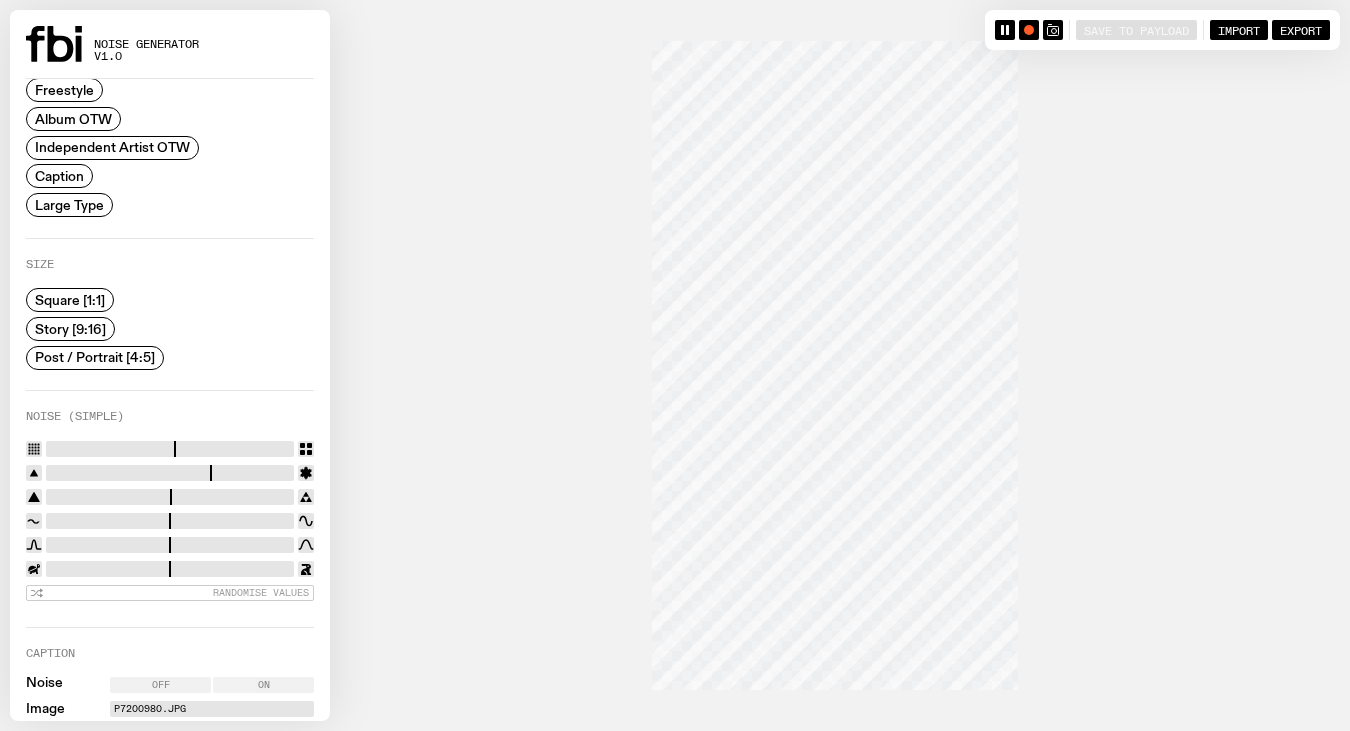 click at bounding box center [170, 449] 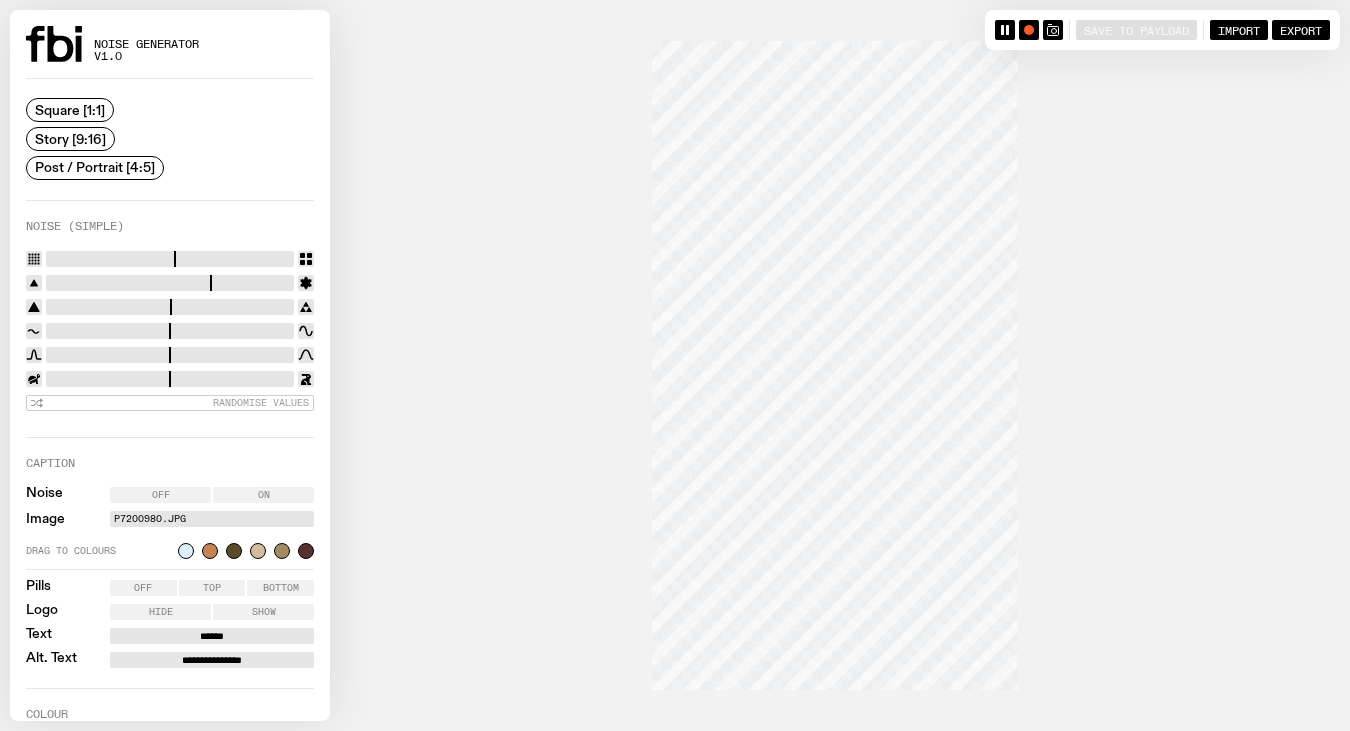 scroll, scrollTop: 0, scrollLeft: 0, axis: both 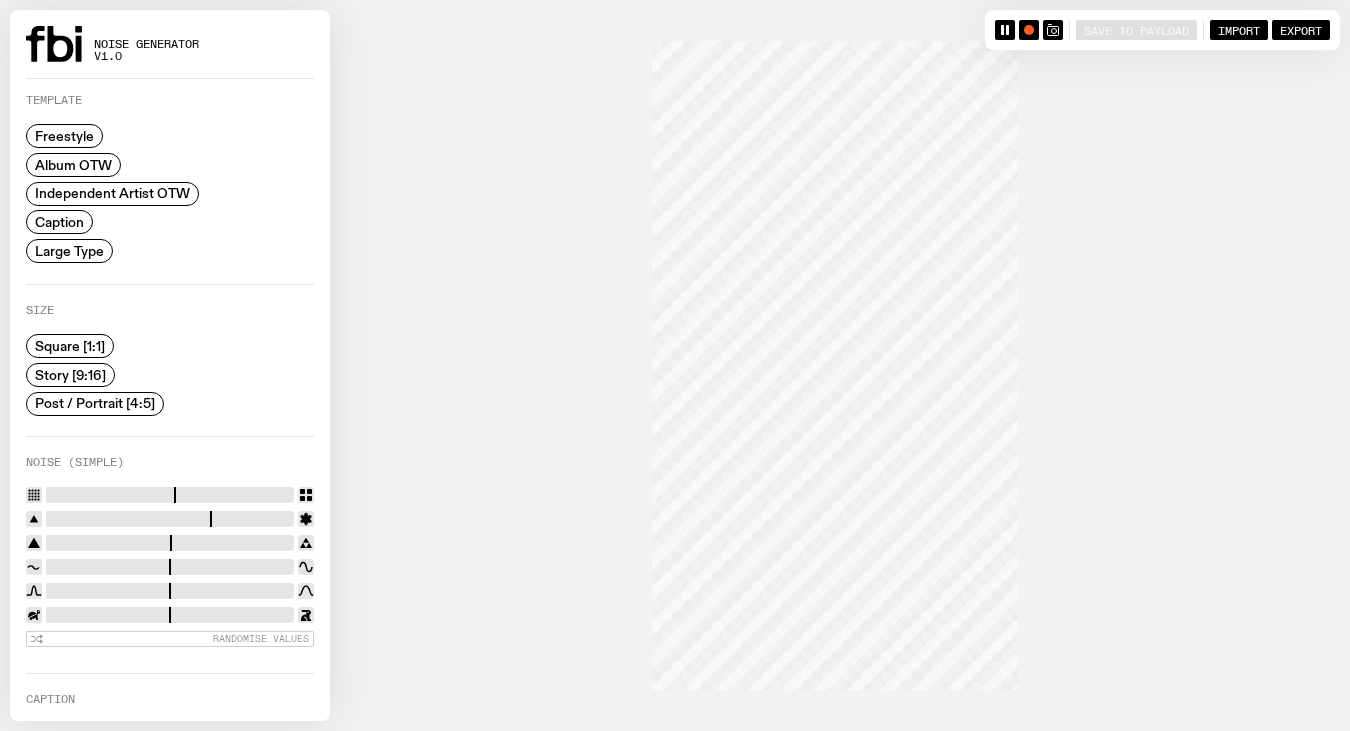 click on "Square [1:1]" at bounding box center (70, 346) 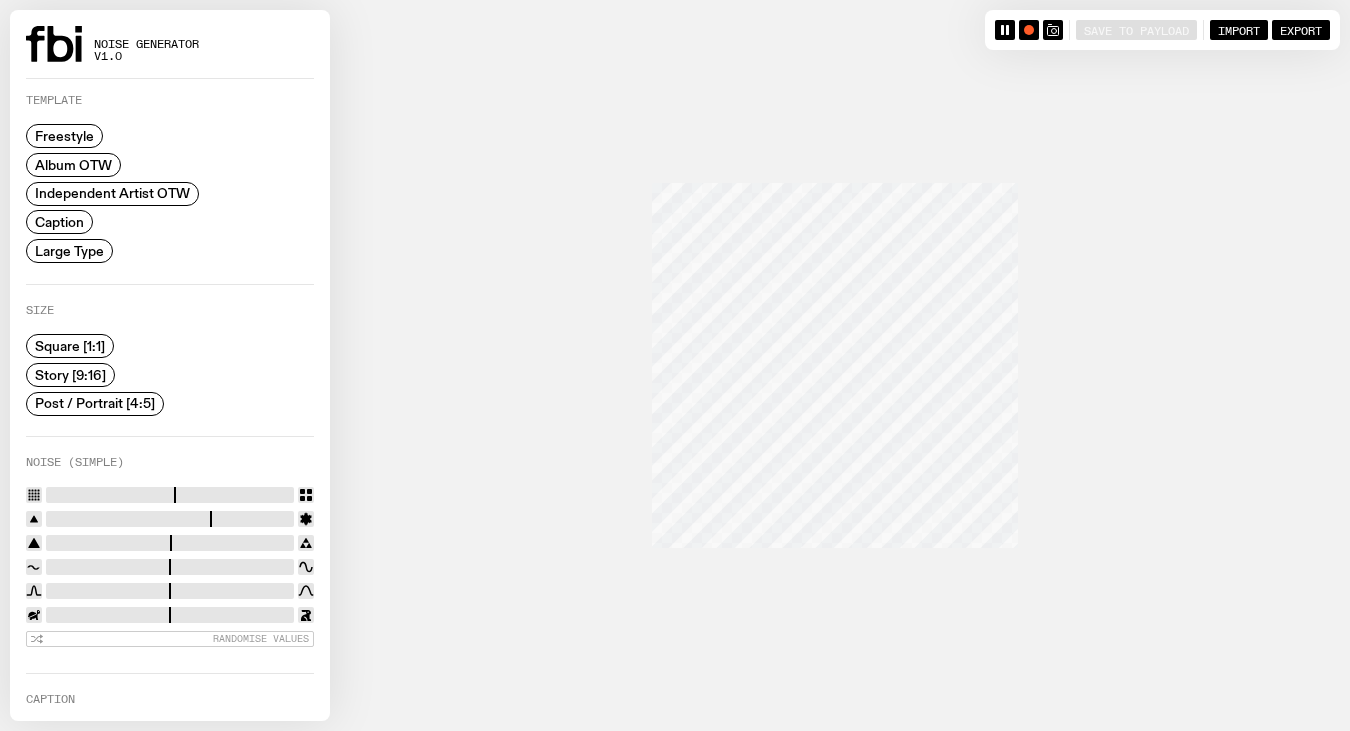 click on "Post / Portrait [4:5]" at bounding box center [95, 403] 